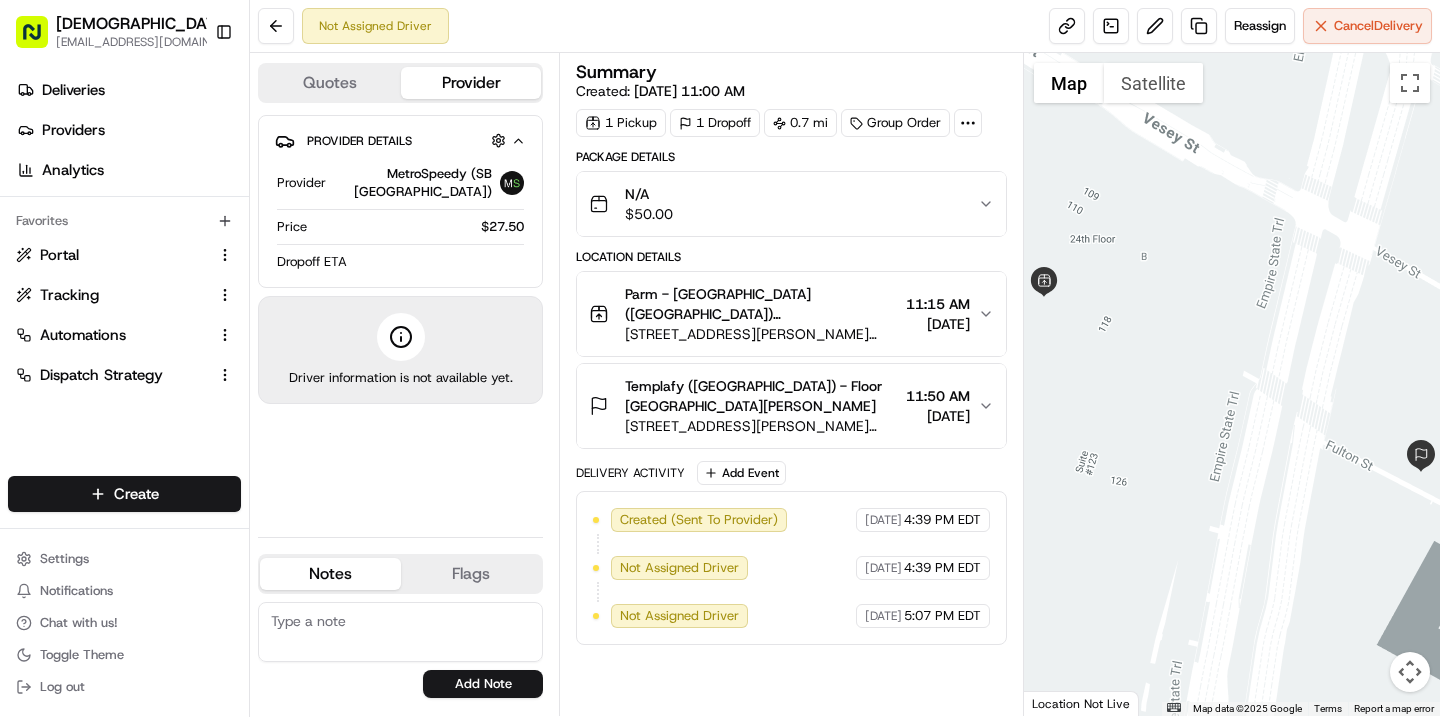 scroll, scrollTop: 0, scrollLeft: 0, axis: both 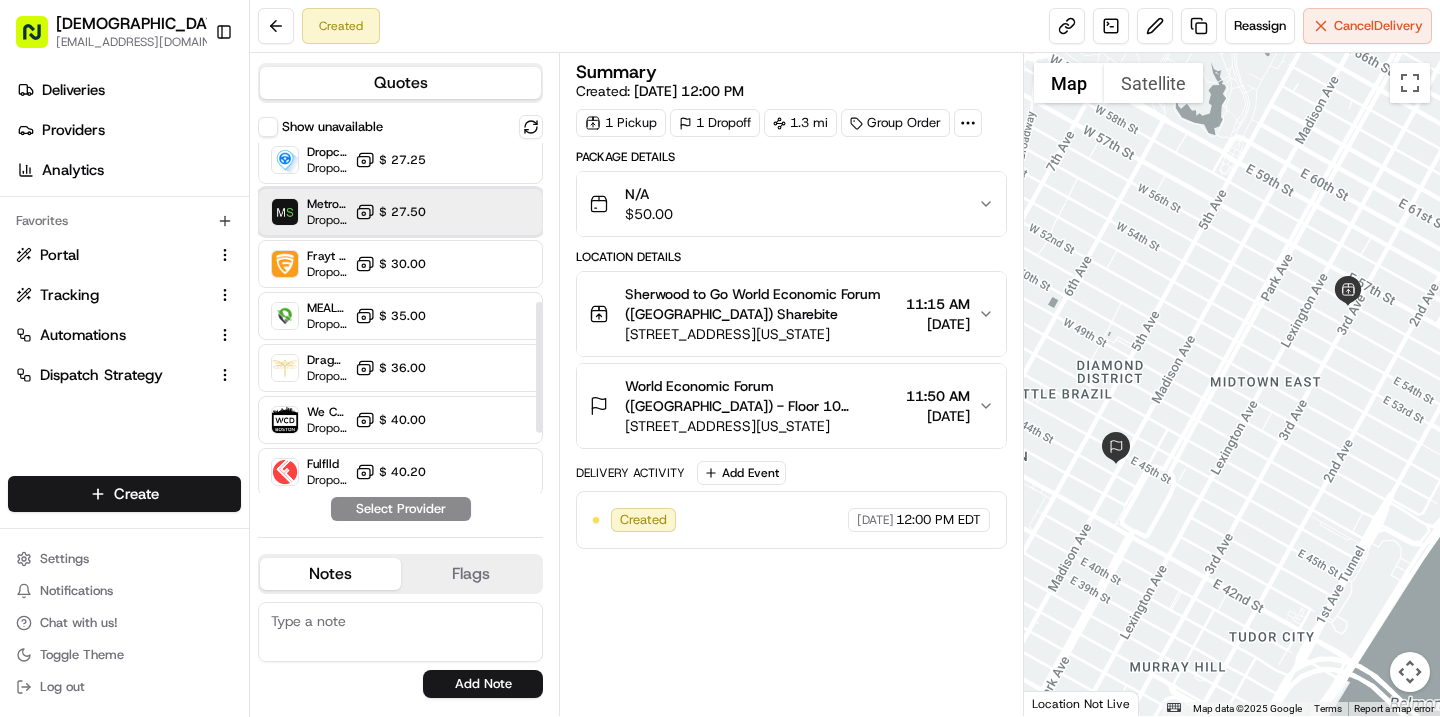 click on "MetroSpeedy (SB NYC) Dropoff ETA   - $   27.50" at bounding box center [400, 212] 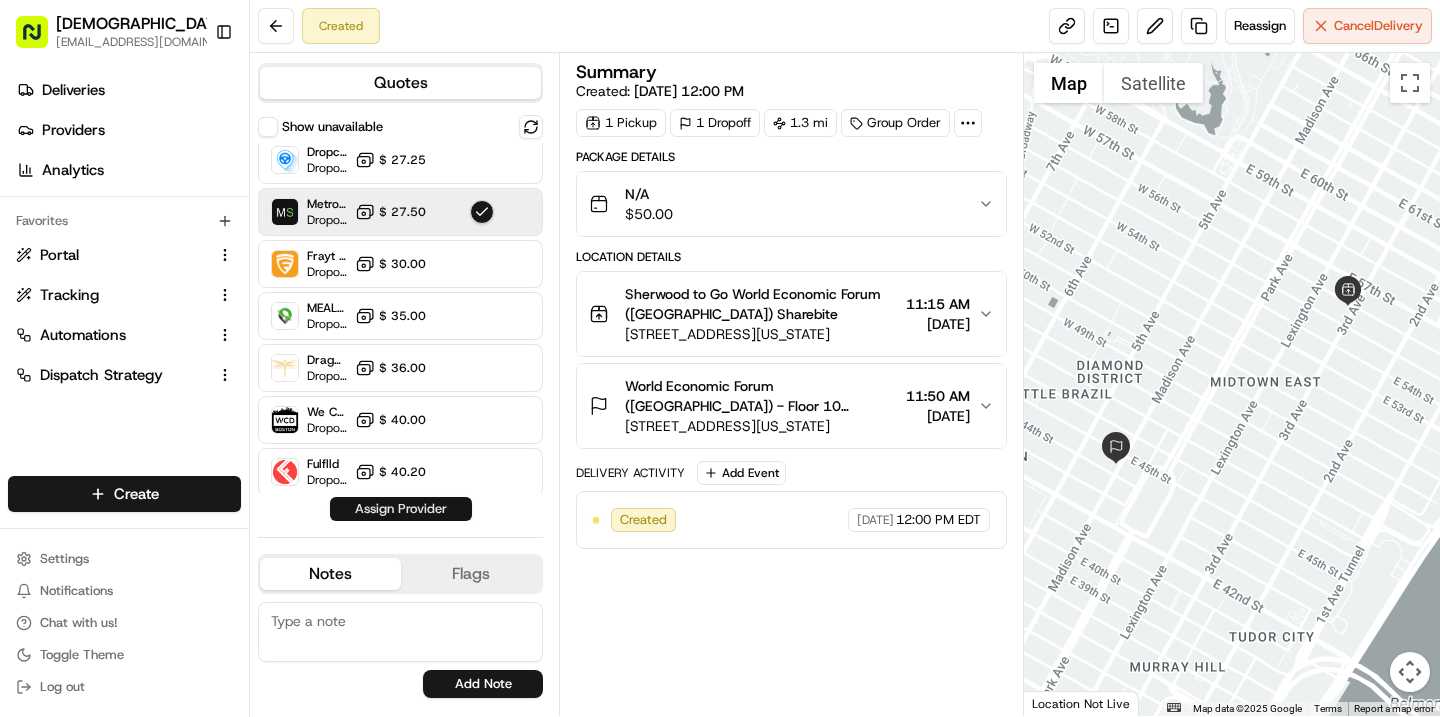 click on "Assign Provider" at bounding box center (401, 509) 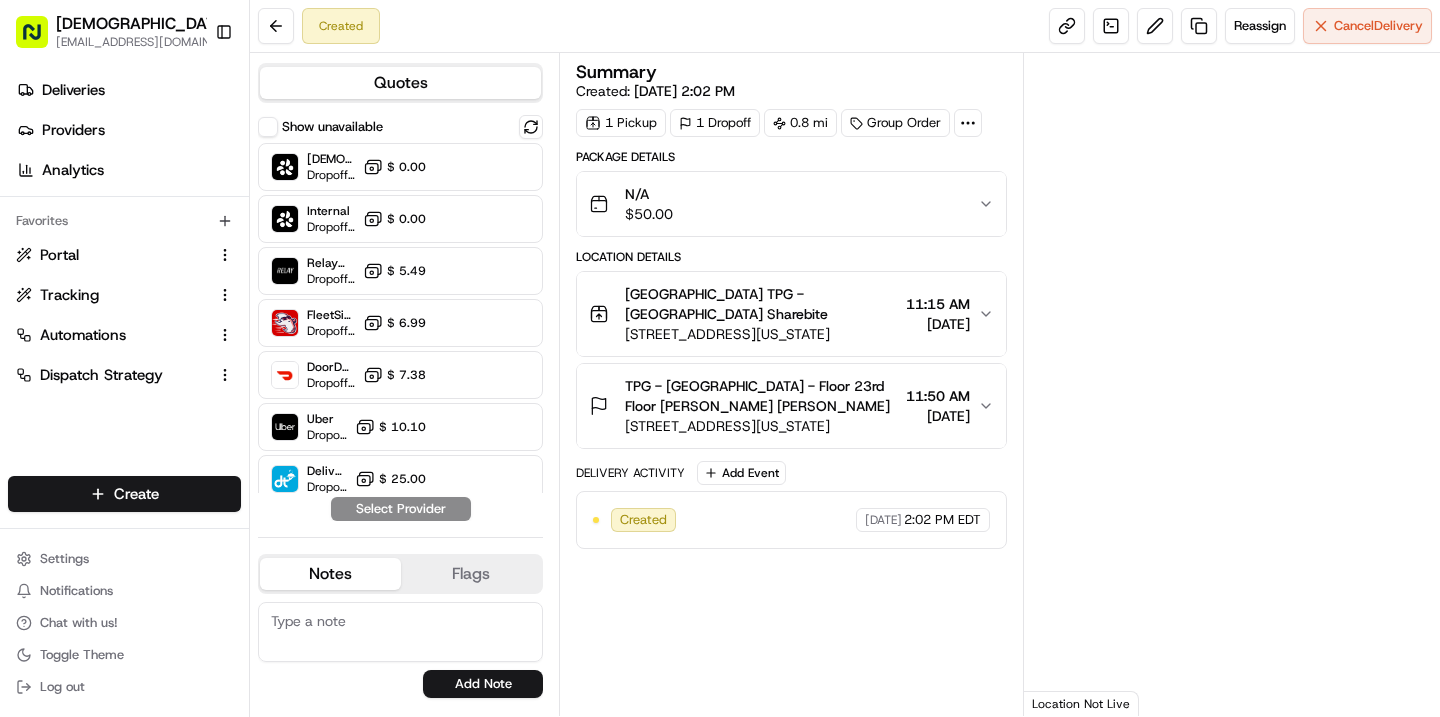 scroll, scrollTop: 0, scrollLeft: 0, axis: both 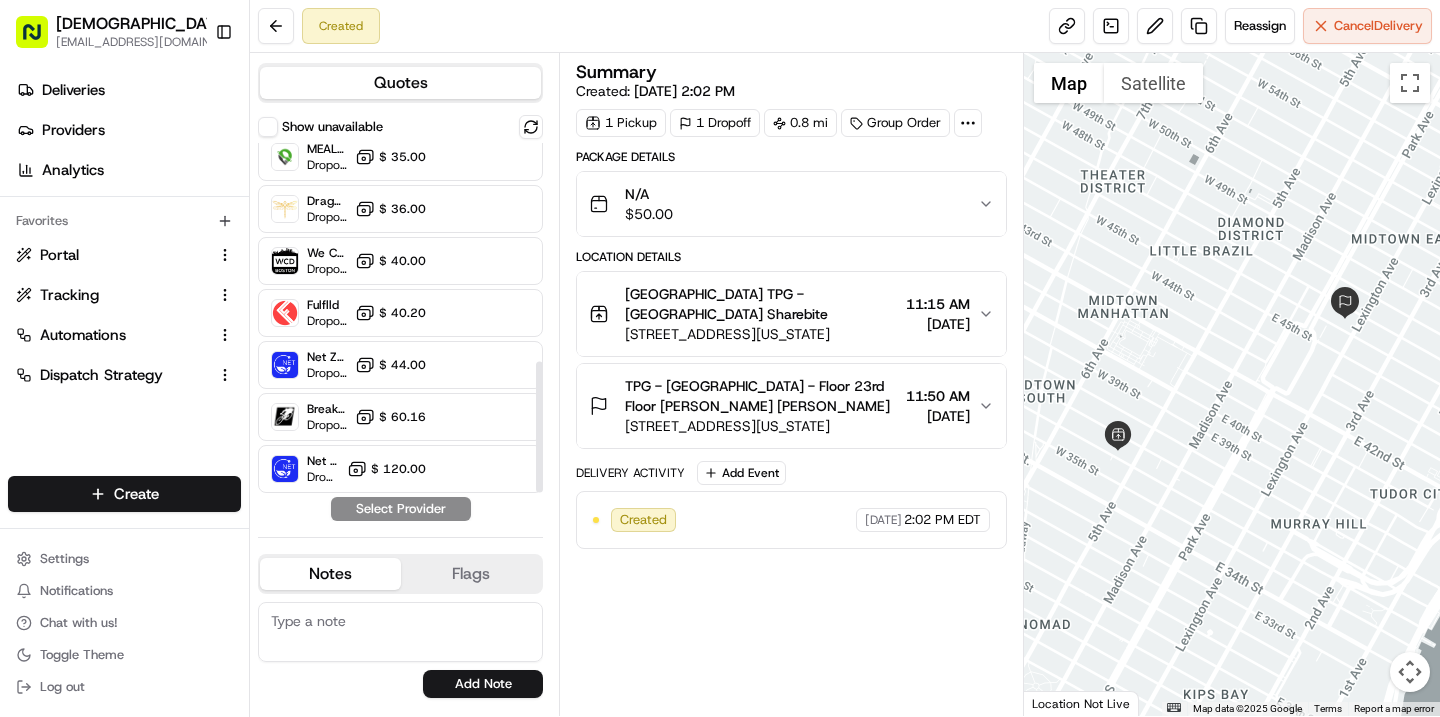drag, startPoint x: 362, startPoint y: 419, endPoint x: 219, endPoint y: 519, distance: 174.49641 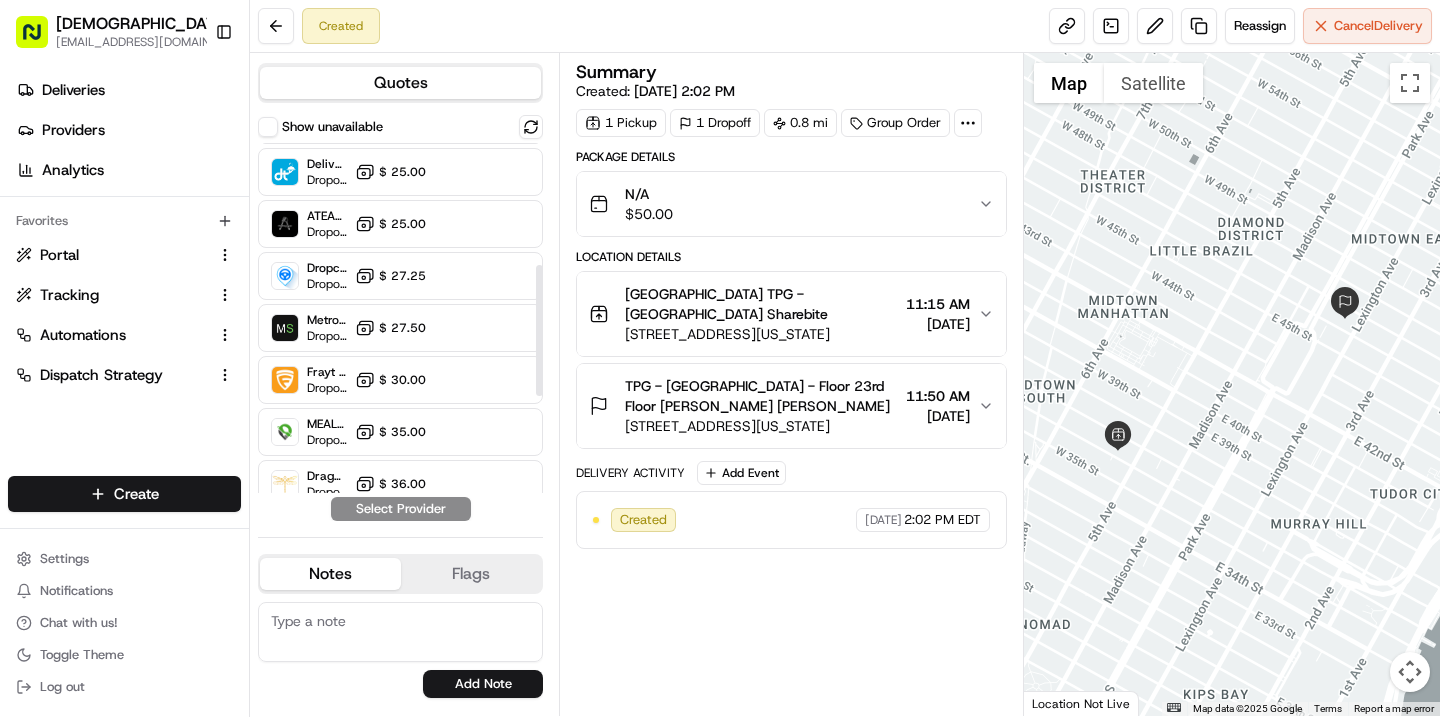 scroll, scrollTop: 329, scrollLeft: 0, axis: vertical 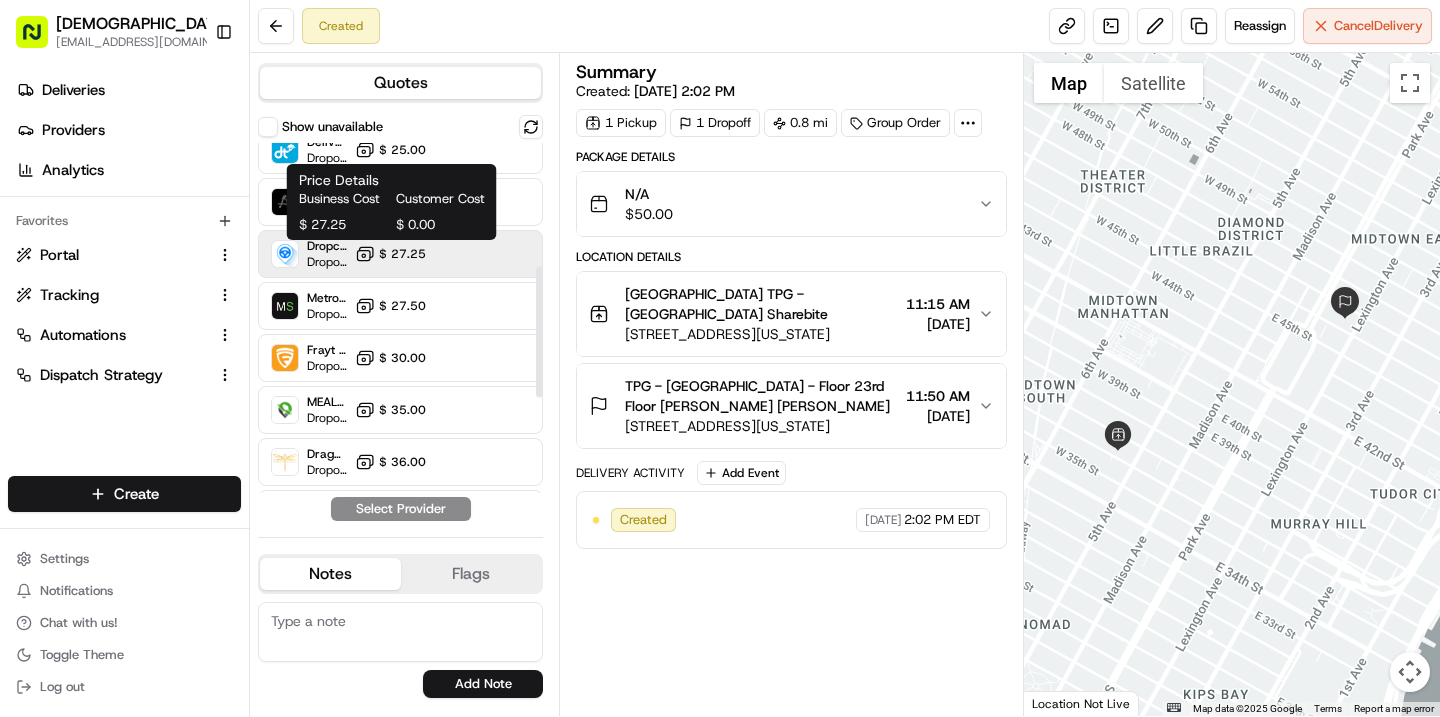 click on "$   27.25" at bounding box center [402, 254] 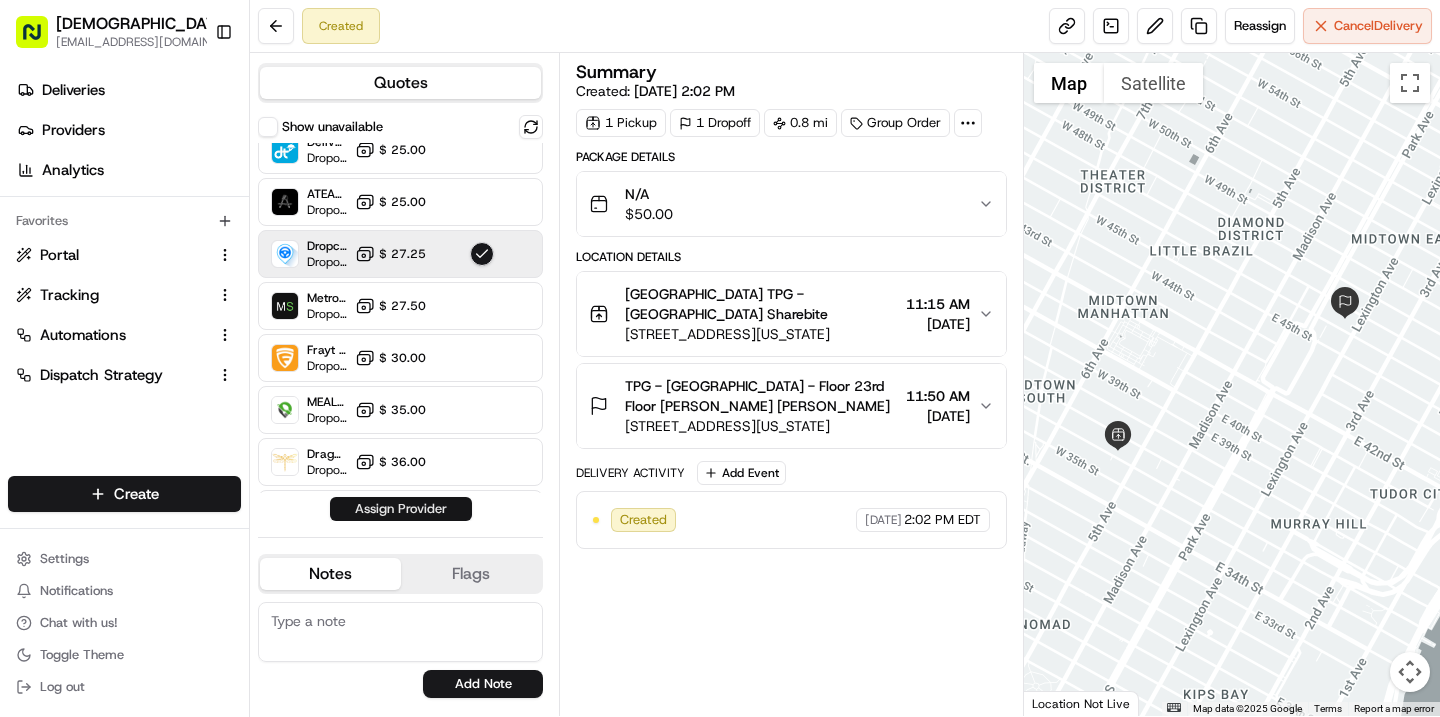 click on "Assign Provider" at bounding box center (401, 509) 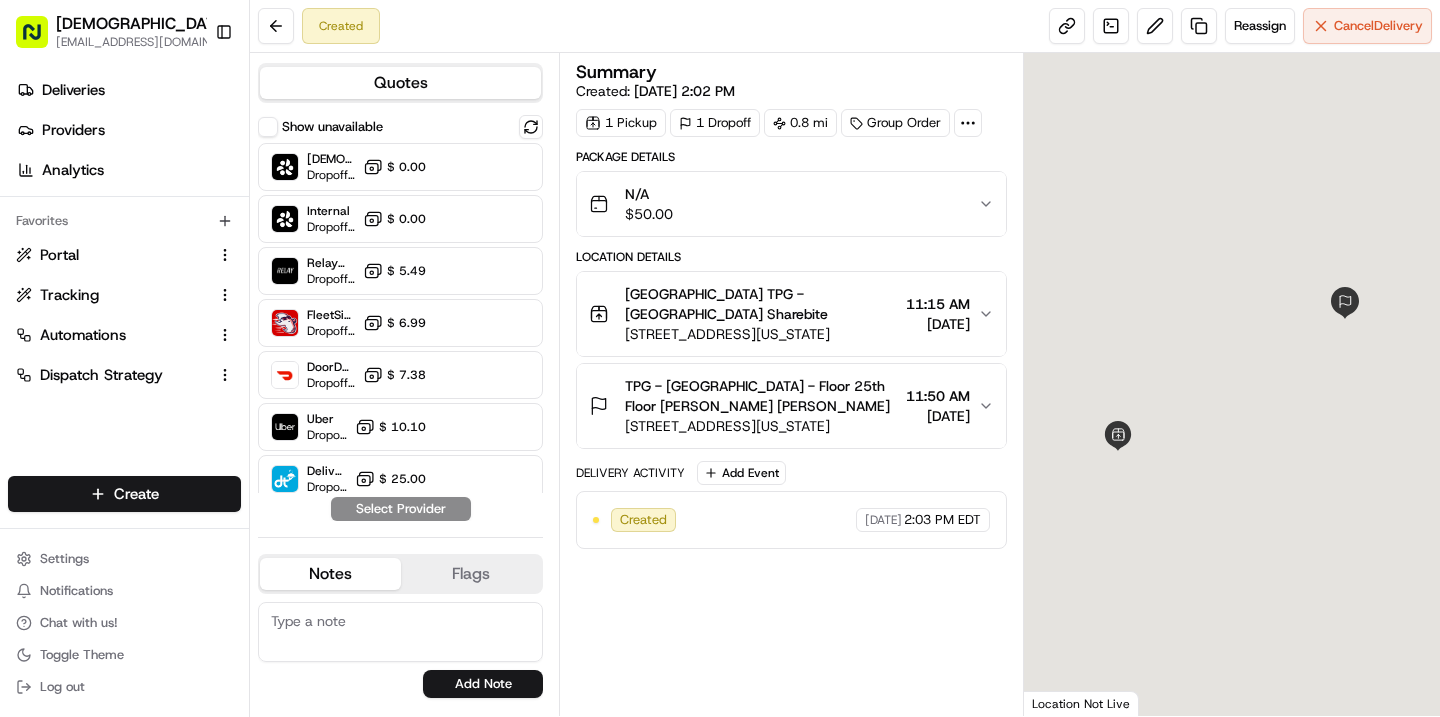 scroll, scrollTop: 0, scrollLeft: 0, axis: both 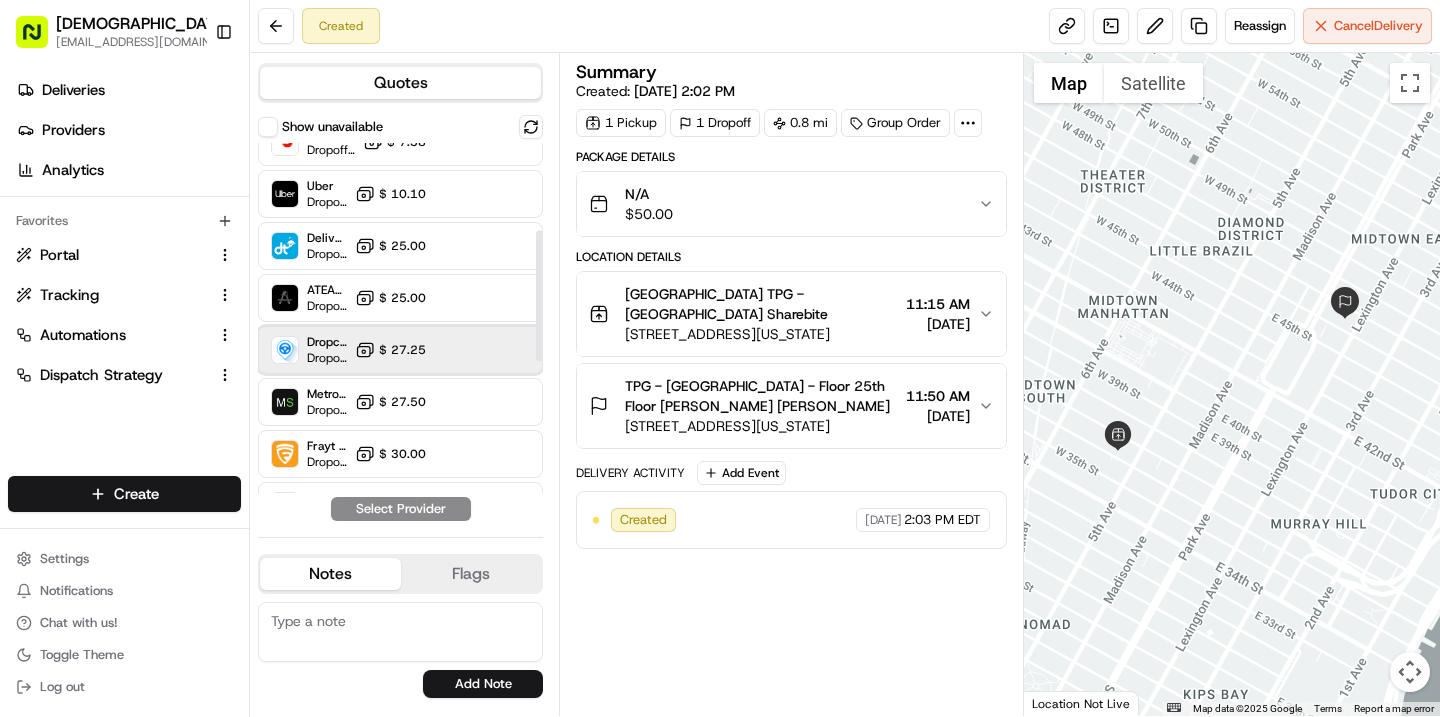 click on "Dropcar (NYC 1) Dropoff ETA   18 hours $   27.25" at bounding box center [400, 350] 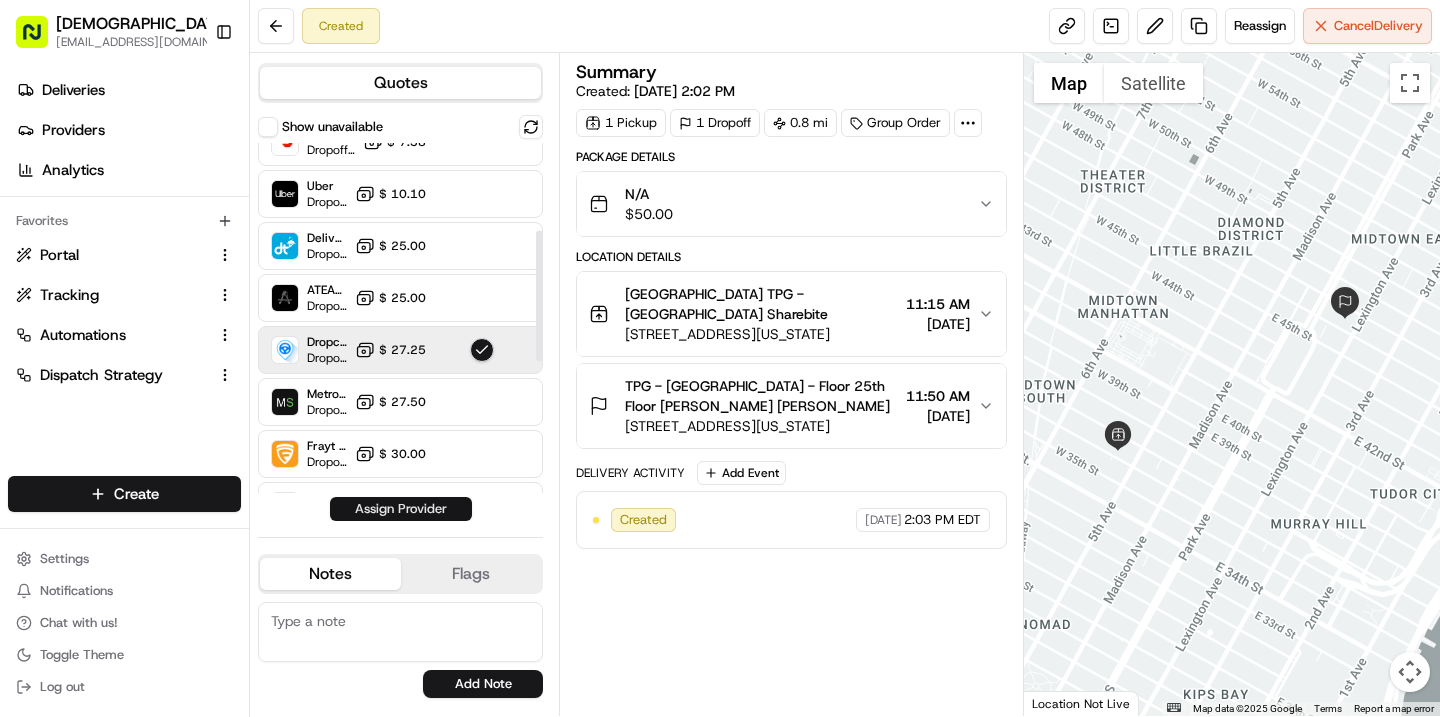 click on "Assign Provider" at bounding box center [401, 509] 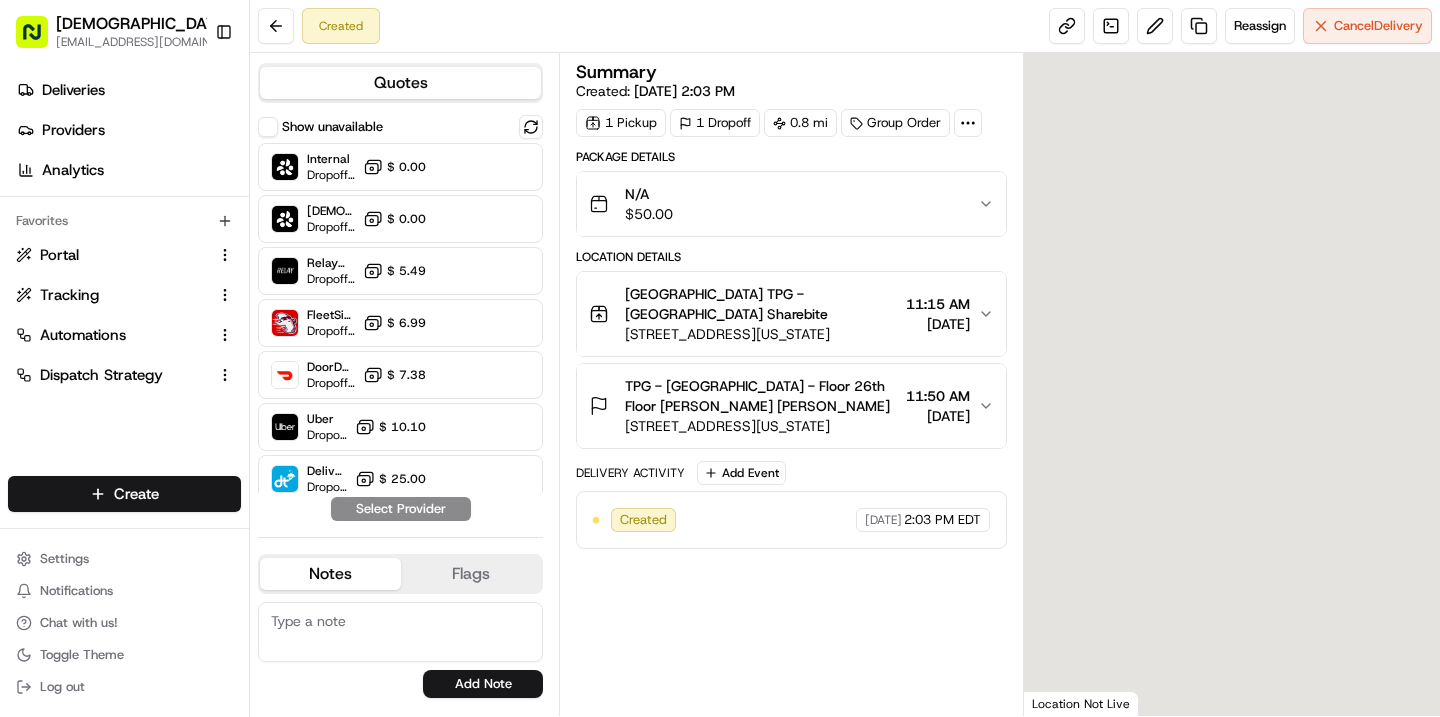 scroll, scrollTop: 0, scrollLeft: 0, axis: both 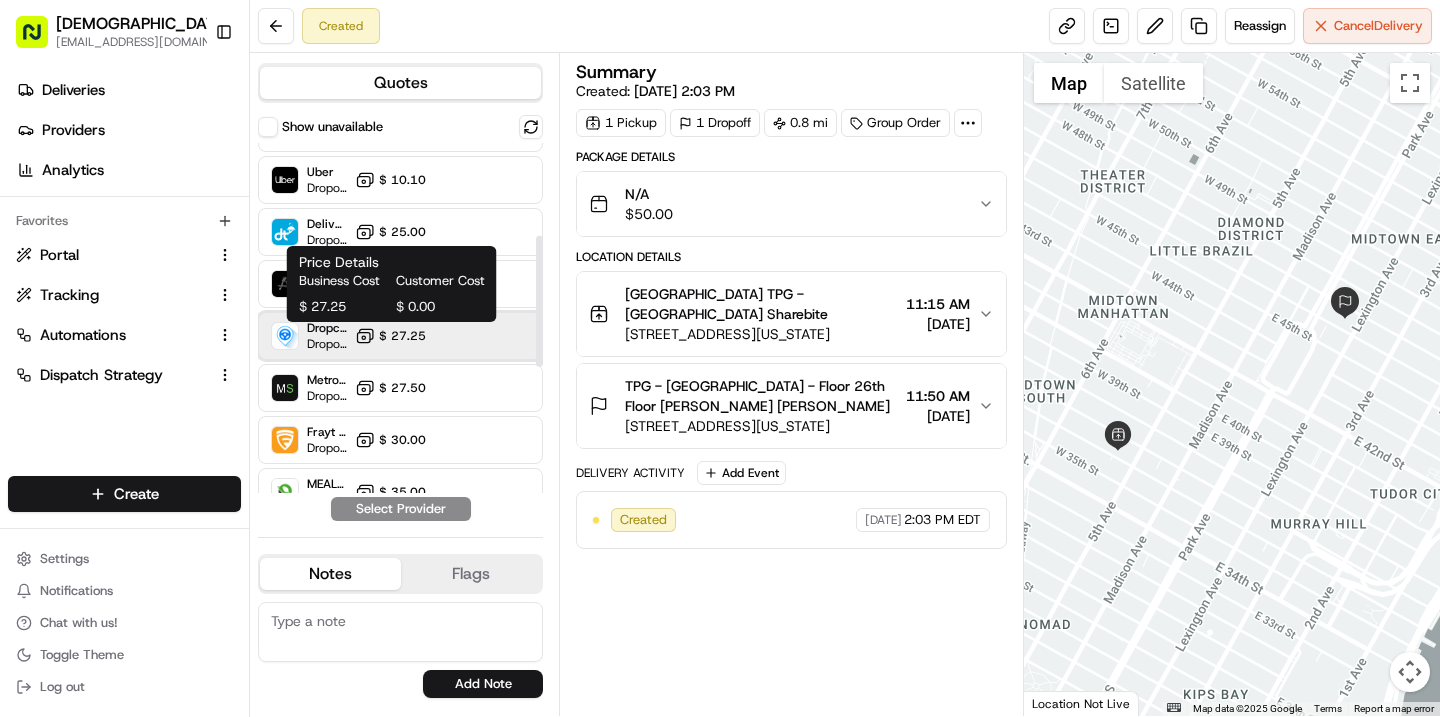 click on "Dropcar (NYC 1) Dropoff ETA   18 hours $   27.25" at bounding box center [400, 336] 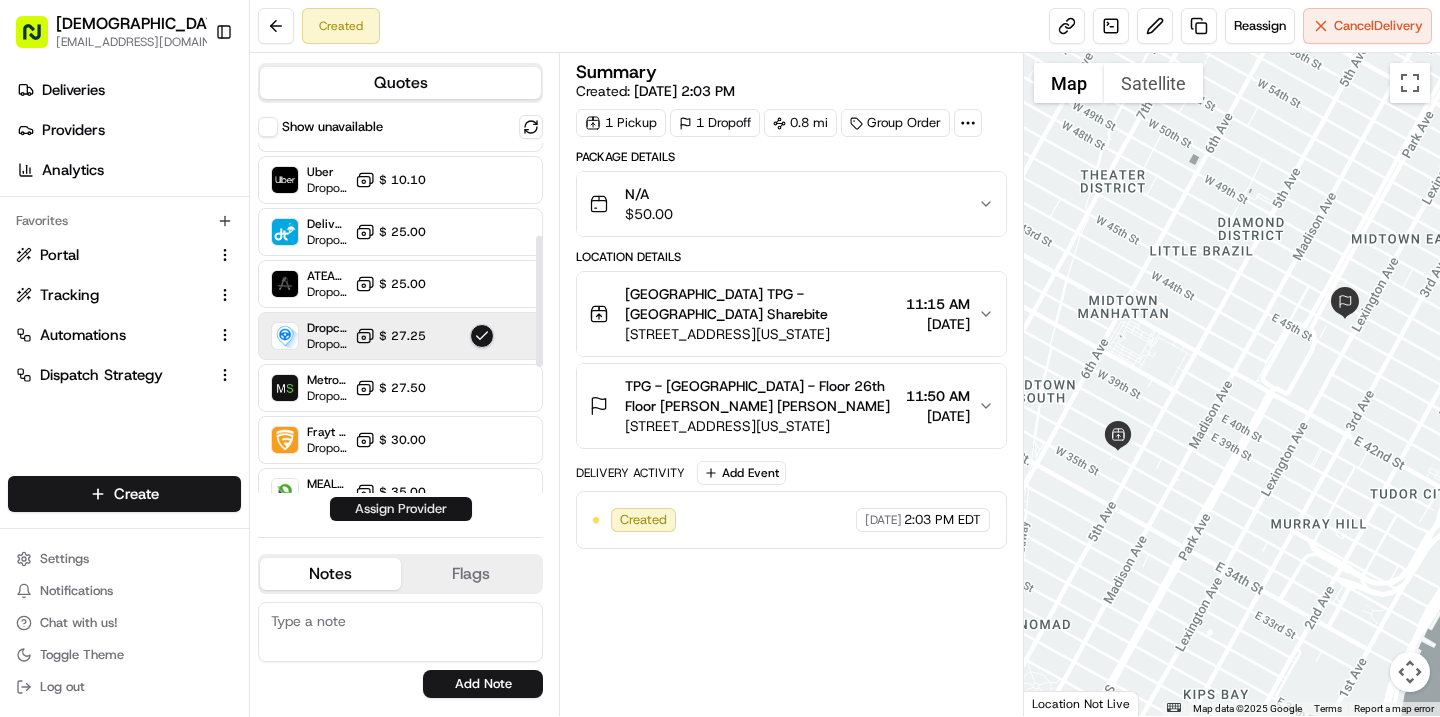 click on "Assign Provider" at bounding box center (401, 509) 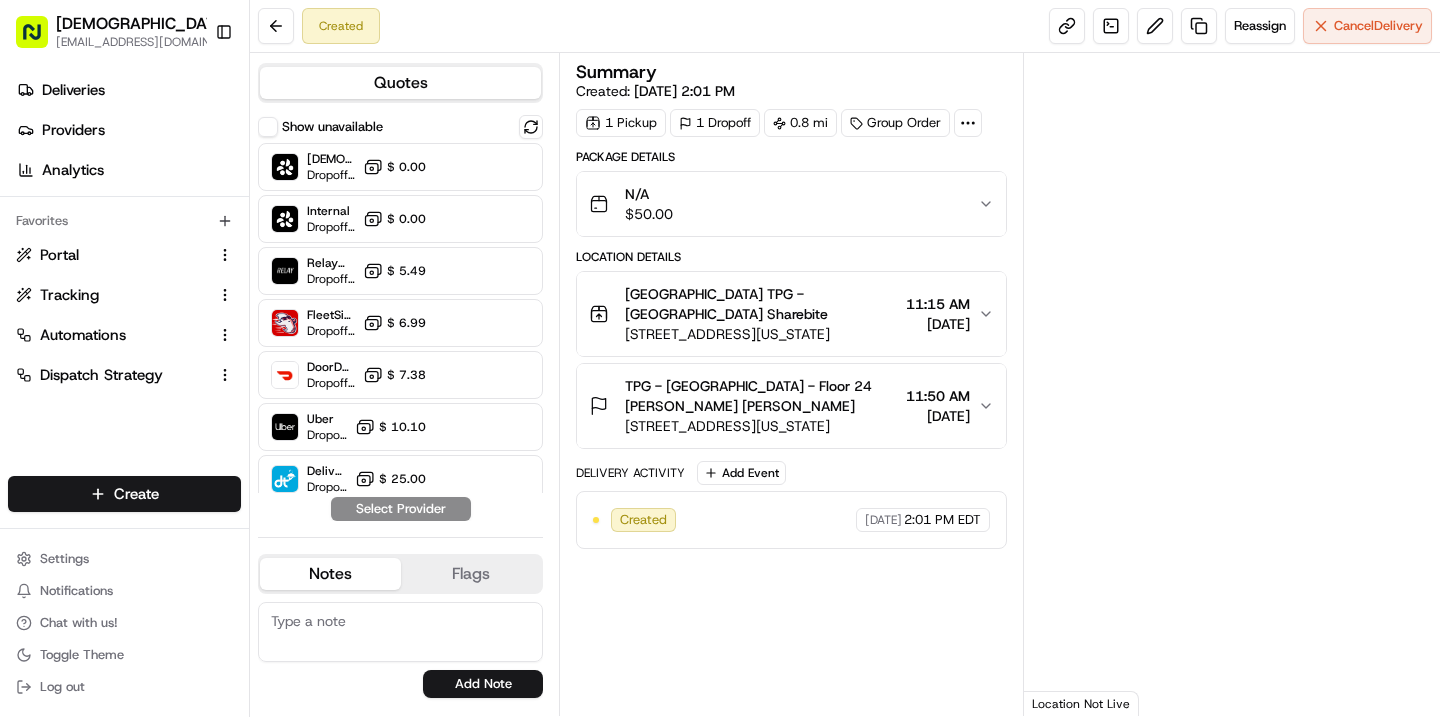 scroll, scrollTop: 0, scrollLeft: 0, axis: both 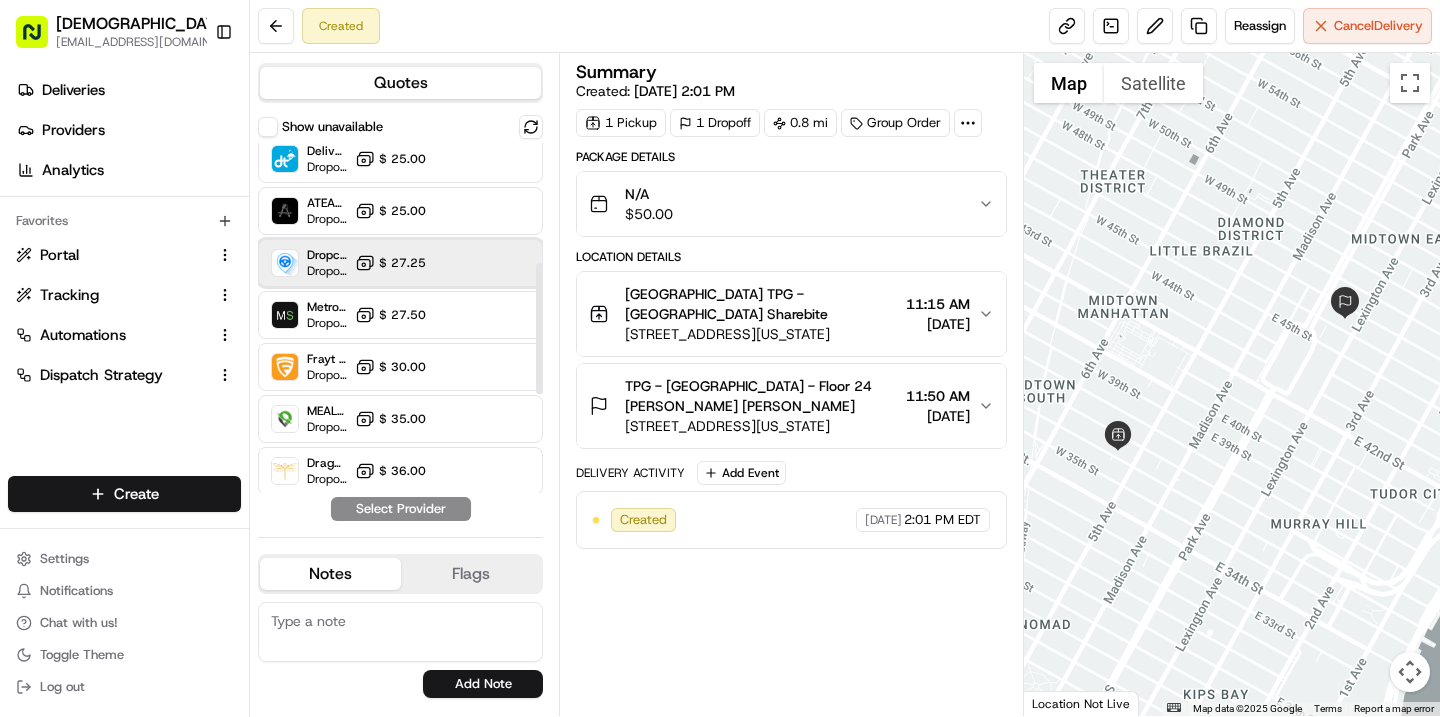 click on "Dropcar (NYC 1) Dropoff ETA   18 hours $   27.25" at bounding box center (400, 263) 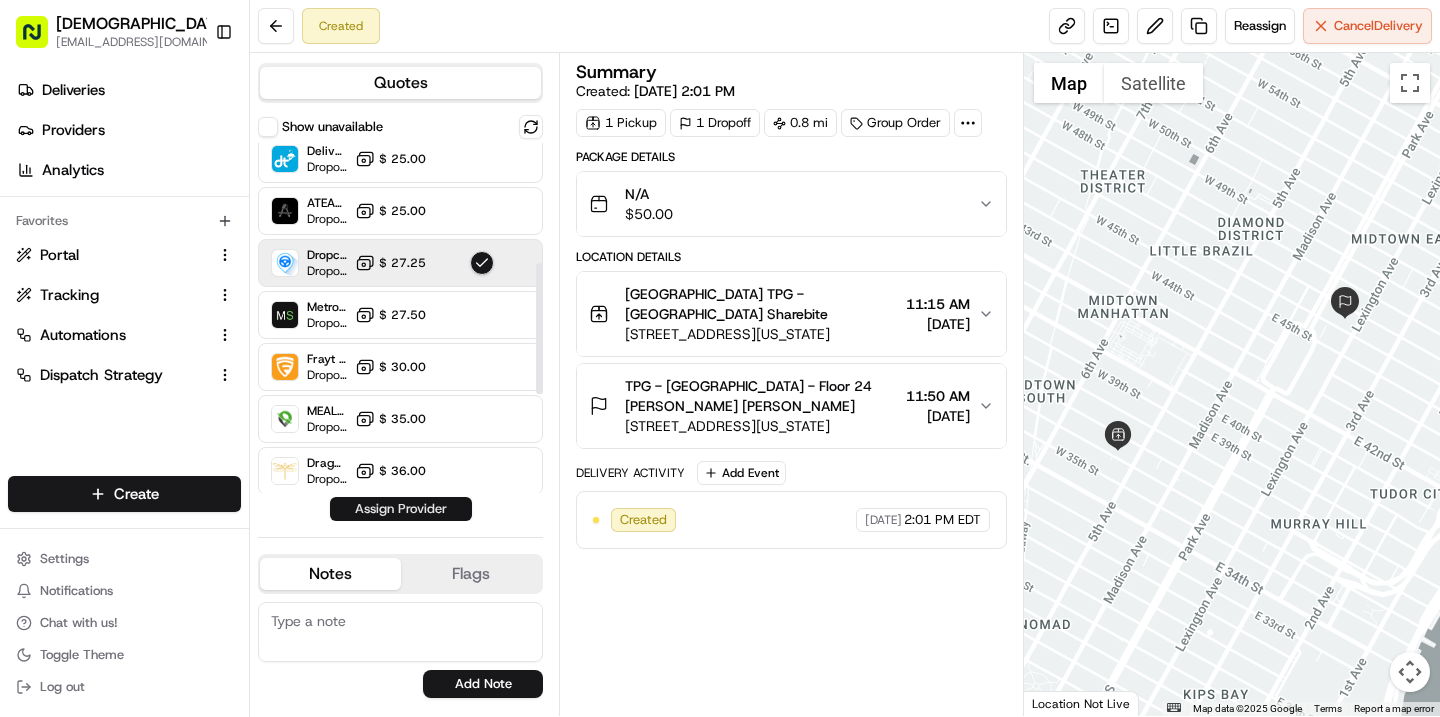 click on "Assign Provider" at bounding box center (401, 509) 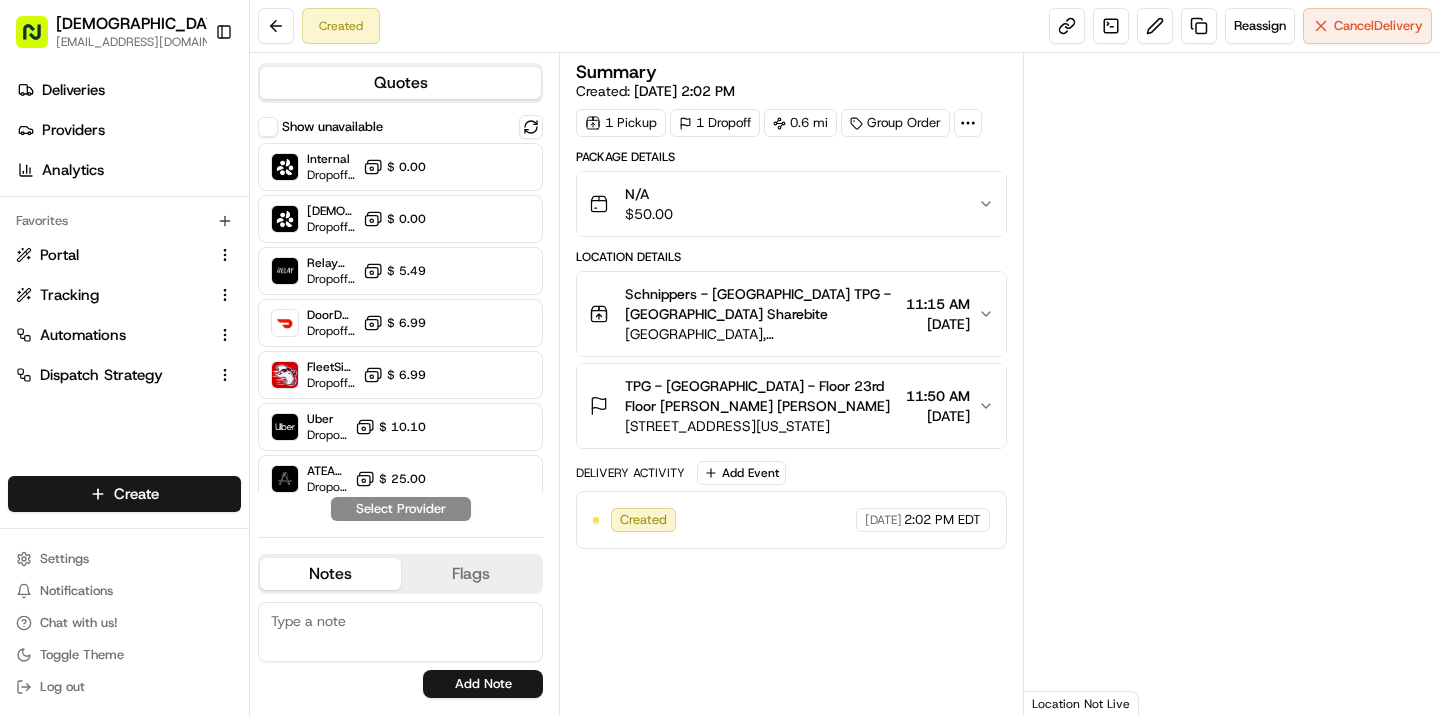 scroll, scrollTop: 0, scrollLeft: 0, axis: both 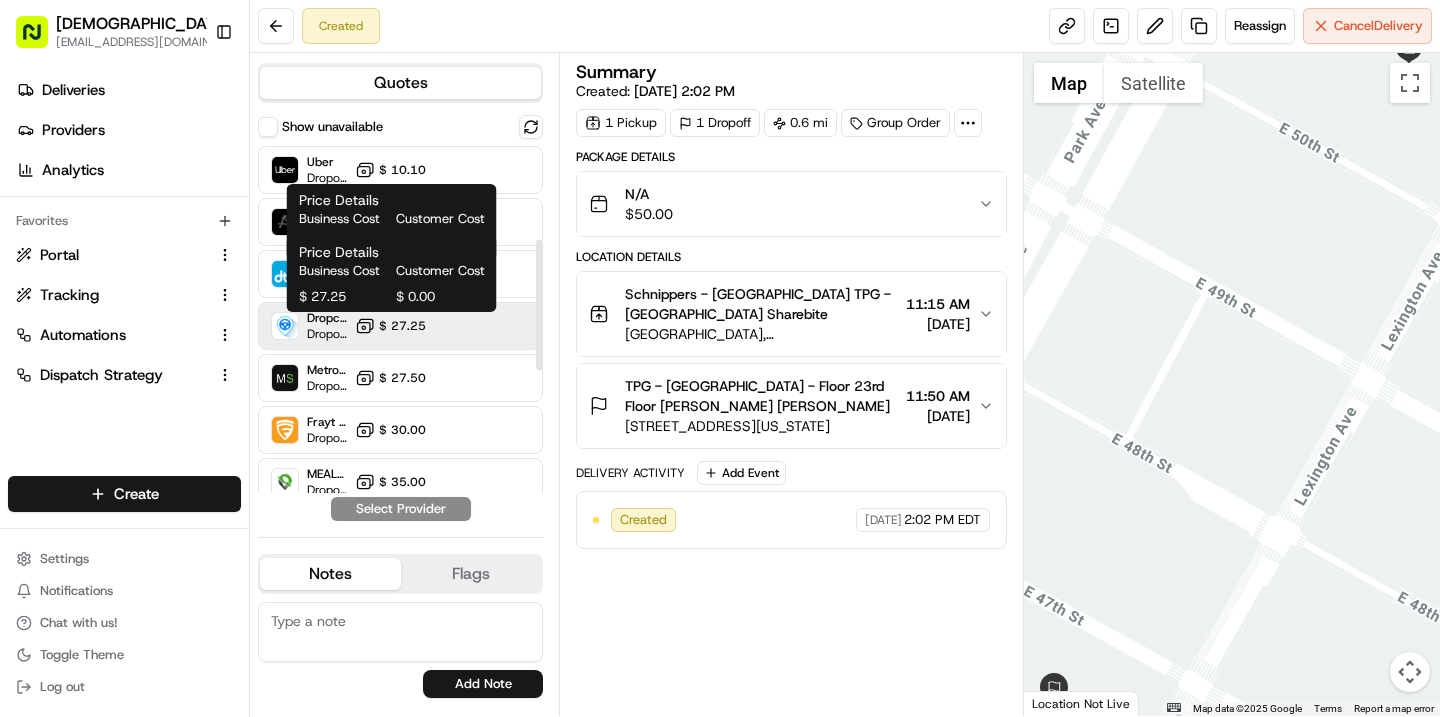 click on "$   27.25" at bounding box center (390, 326) 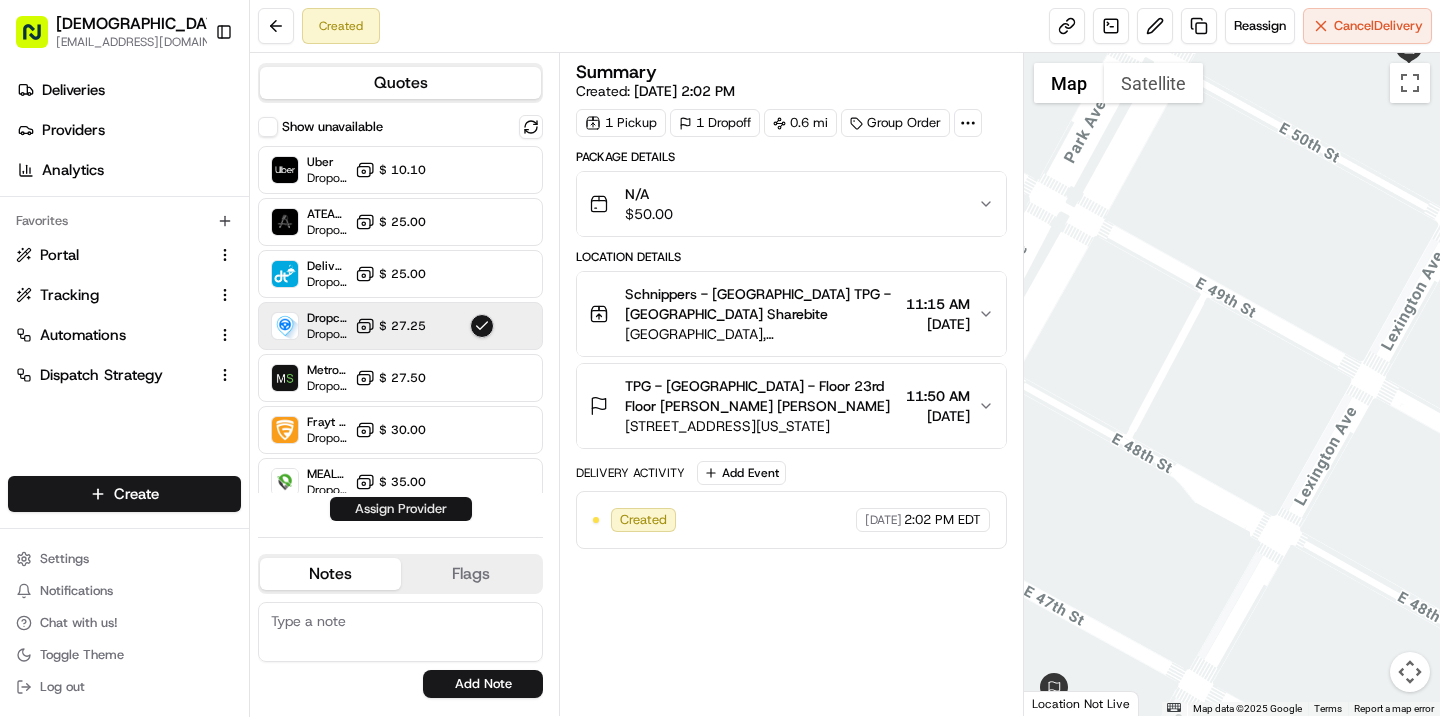 click on "Assign Provider" at bounding box center [401, 509] 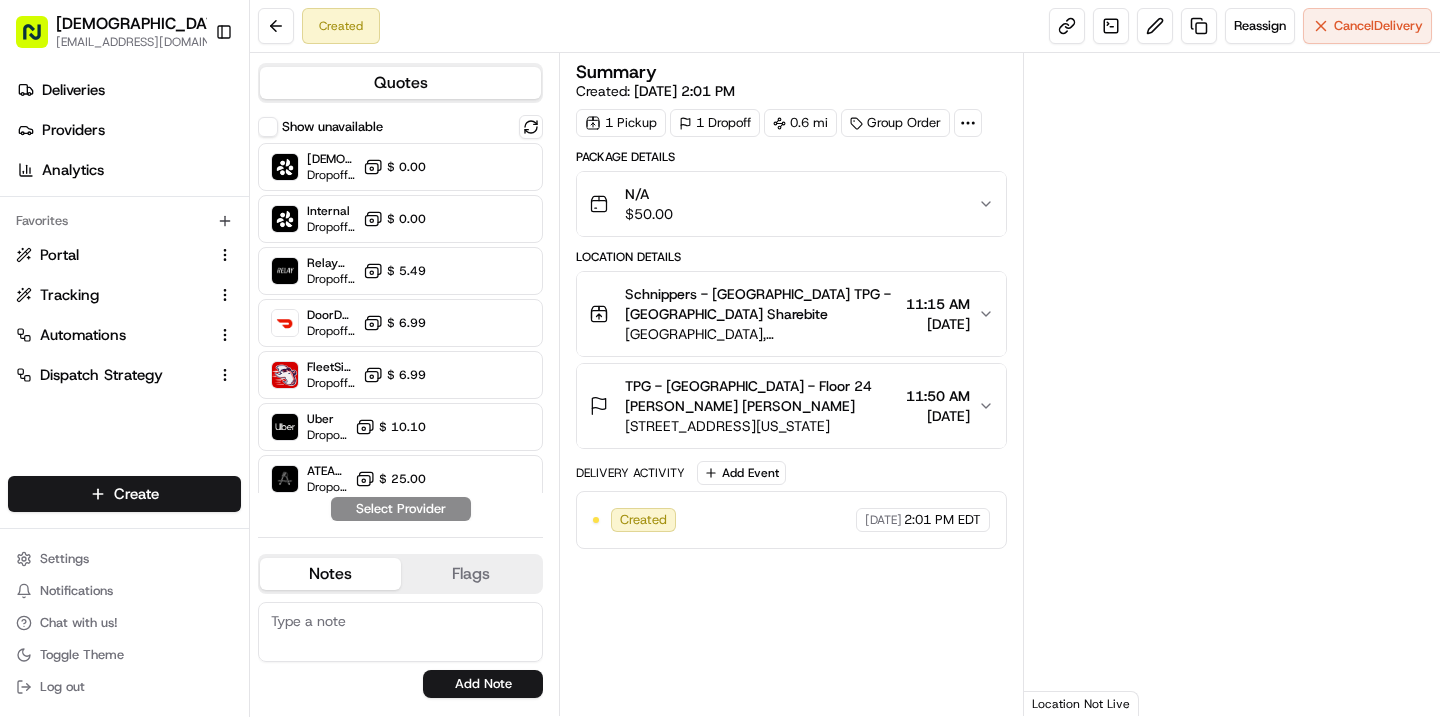 scroll, scrollTop: 0, scrollLeft: 0, axis: both 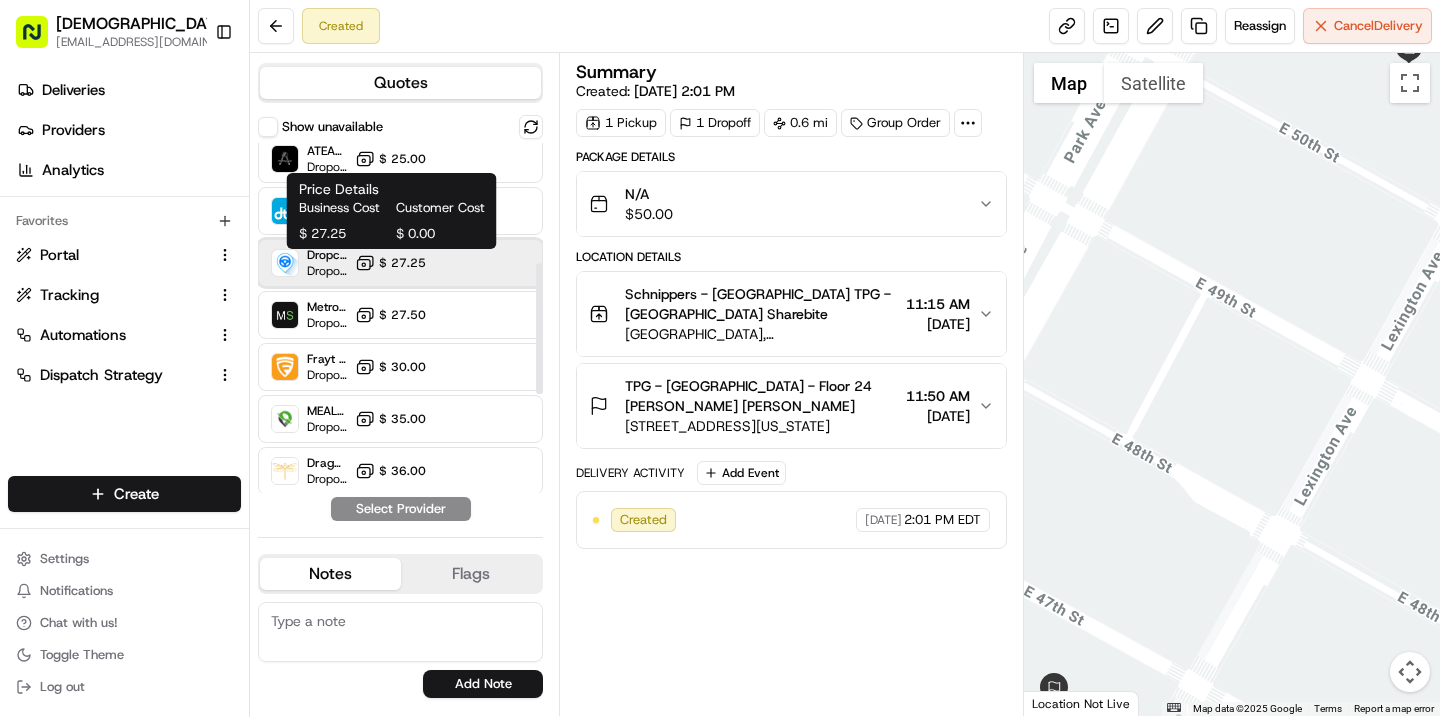 click on "Dropcar ([GEOGRAPHIC_DATA] 1) Dropoff ETA   18 hours $   27.25" at bounding box center (400, 263) 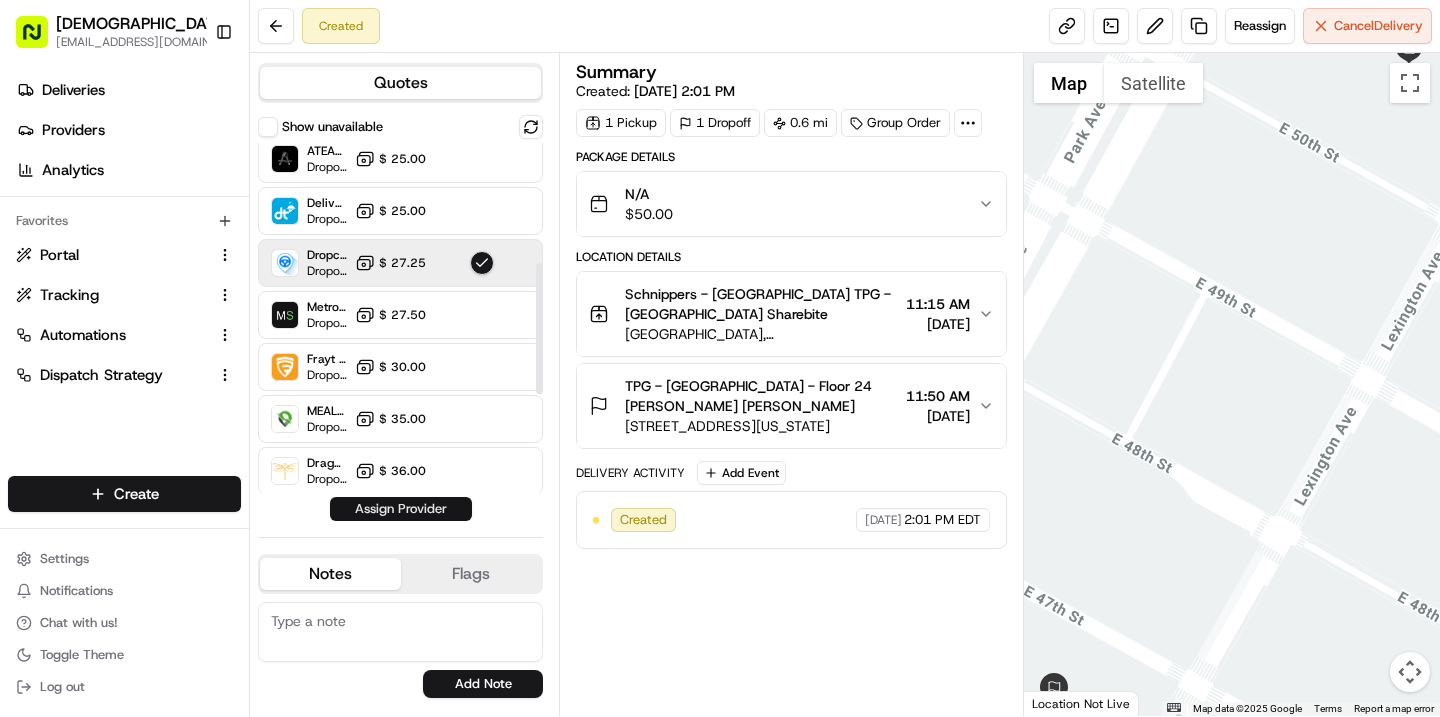 click on "Assign Provider" at bounding box center (401, 509) 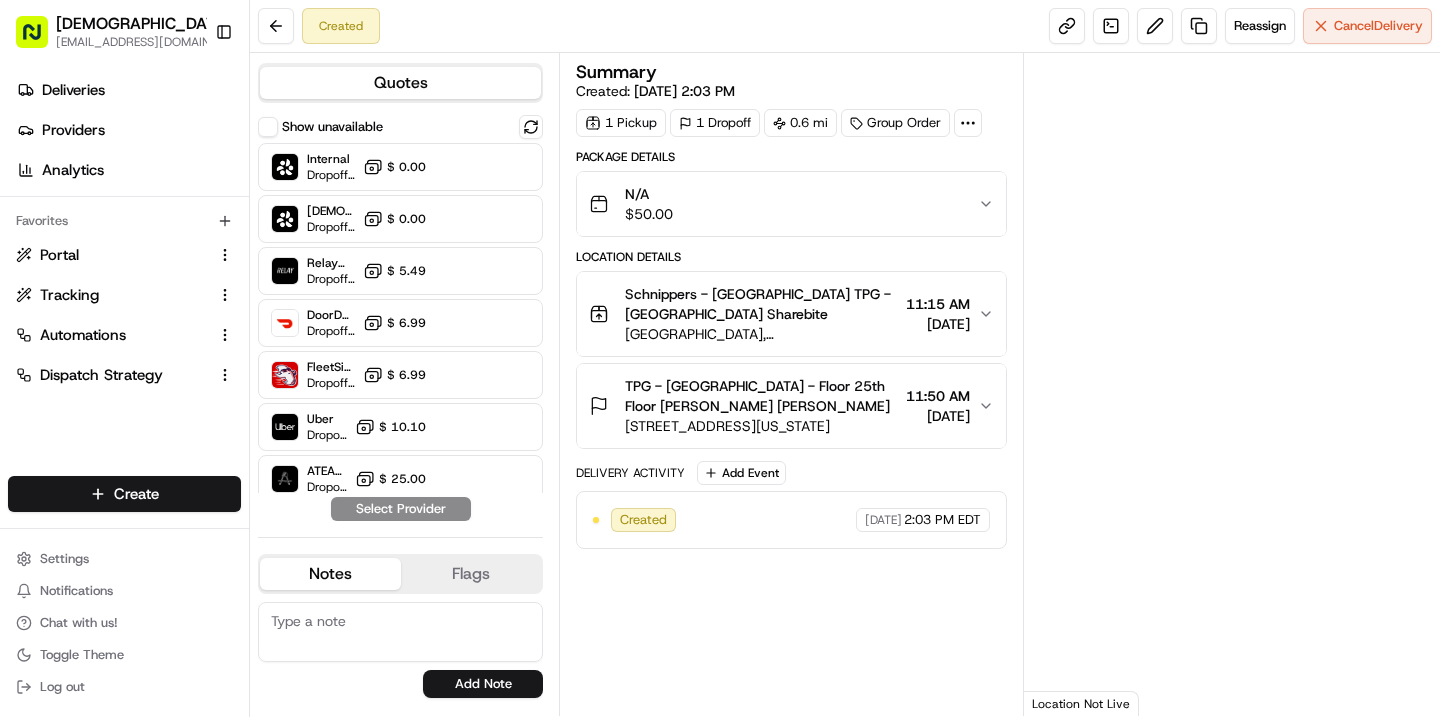 scroll, scrollTop: 0, scrollLeft: 0, axis: both 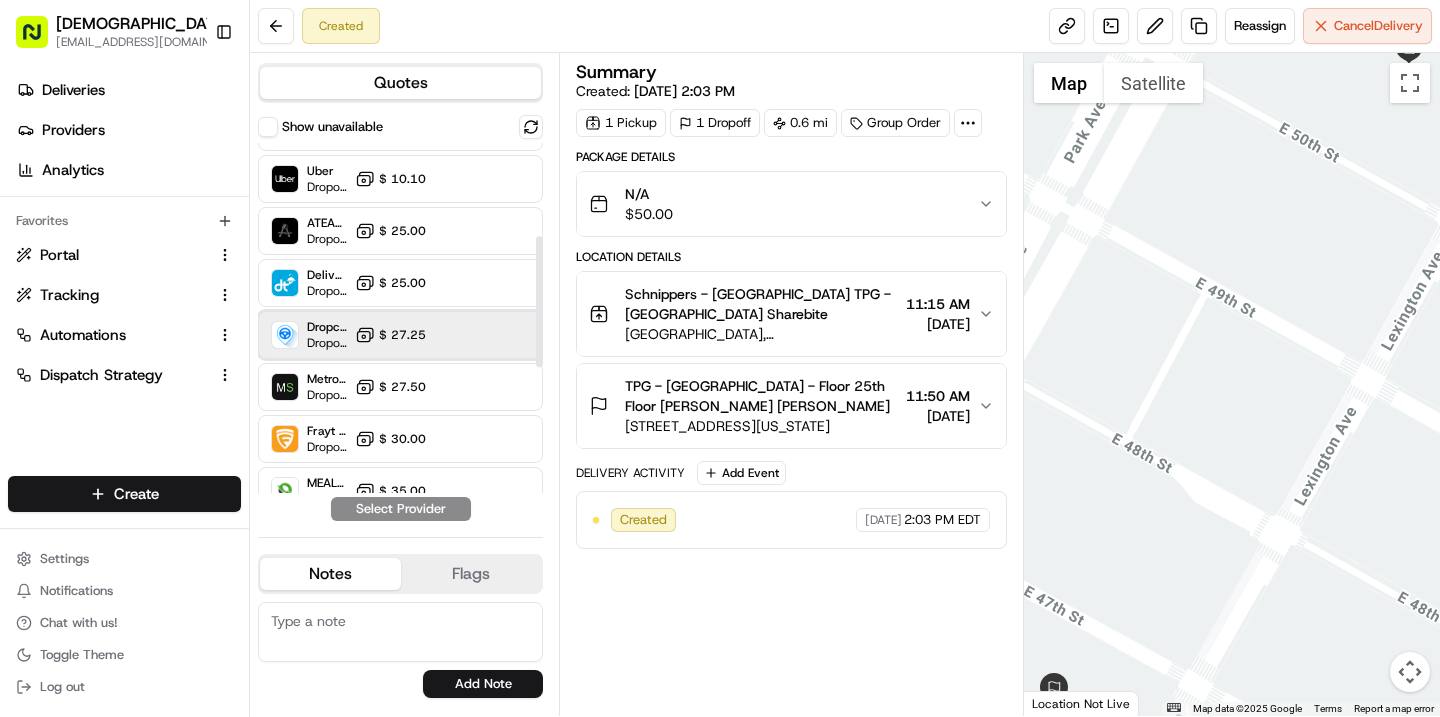 click on "Dropcar ([GEOGRAPHIC_DATA] 1) Dropoff ETA   18 hours $   27.25" at bounding box center [400, 335] 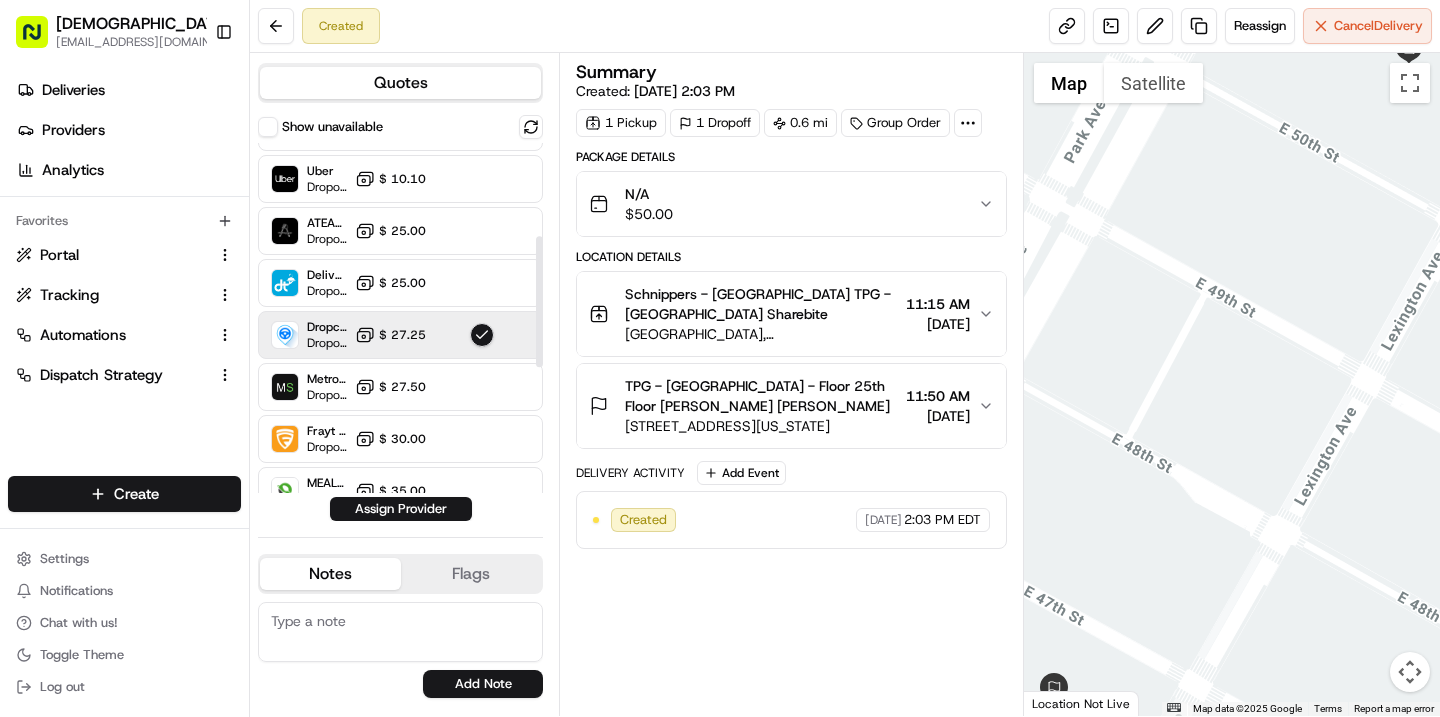 click on "Show unavailable Internal Dropoff ETA   - $   0.00 Sharebite (Onfleet) Dropoff ETA   - $   0.00 Relay (On-Demand) - SB Dropoff ETA   - $   5.49 DoorDash Drive (SB) Dropoff ETA   18 hours $   6.99 FleetSimulator Fast Dropoff ETA   17 hours $   6.99 Uber Dropoff ETA   18 hours $   10.10 ATEAM Delivery (Catering) Dropoff ETA   - $   25.00 DeliverThat Dropoff ETA   - $   25.00 Dropcar (NYC 1) Dropoff ETA   18 hours $   27.25 MetroSpeedy (SB NYC) Dropoff ETA   - $   27.50 Frayt - Sharebite Dropoff ETA   - $   30.00 MEALS NOW Dropoff ETA   - $   35.00 Dragonfly (Catering Onfleet) Dropoff ETA   - $   36.00 We Can Deliver Boston Dropoff ETA   - $   40.00 Fulflld Dropoff ETA   - $   40.20 Net Zero (Sharebite Walker) Dropoff ETA   - $   44.00 Breakaway Courier (Bikes - hourly) Dropoff ETA   - $   60.16 Net Zero (Sharebite E-Bike) Dropoff ETA   - $   120.00 Assign Provider" at bounding box center (400, 318) 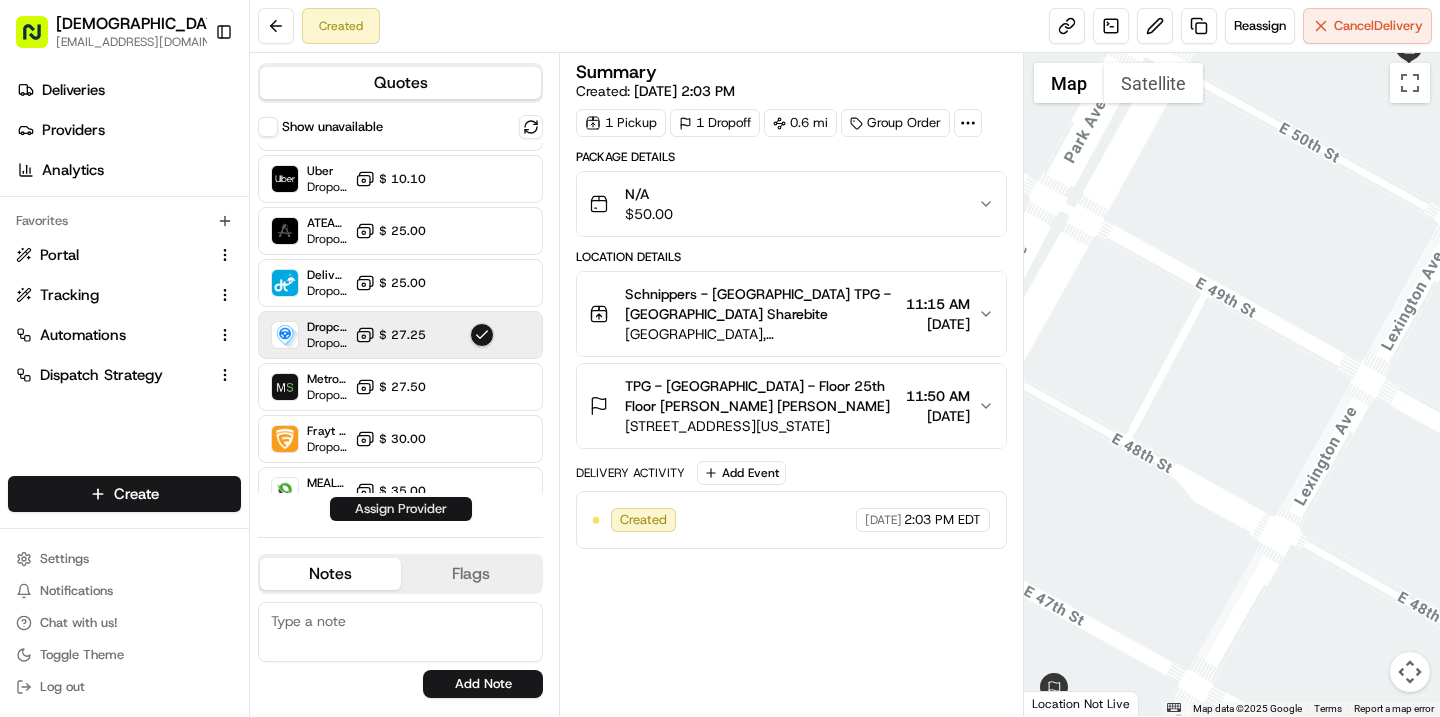click on "Assign Provider" at bounding box center (401, 509) 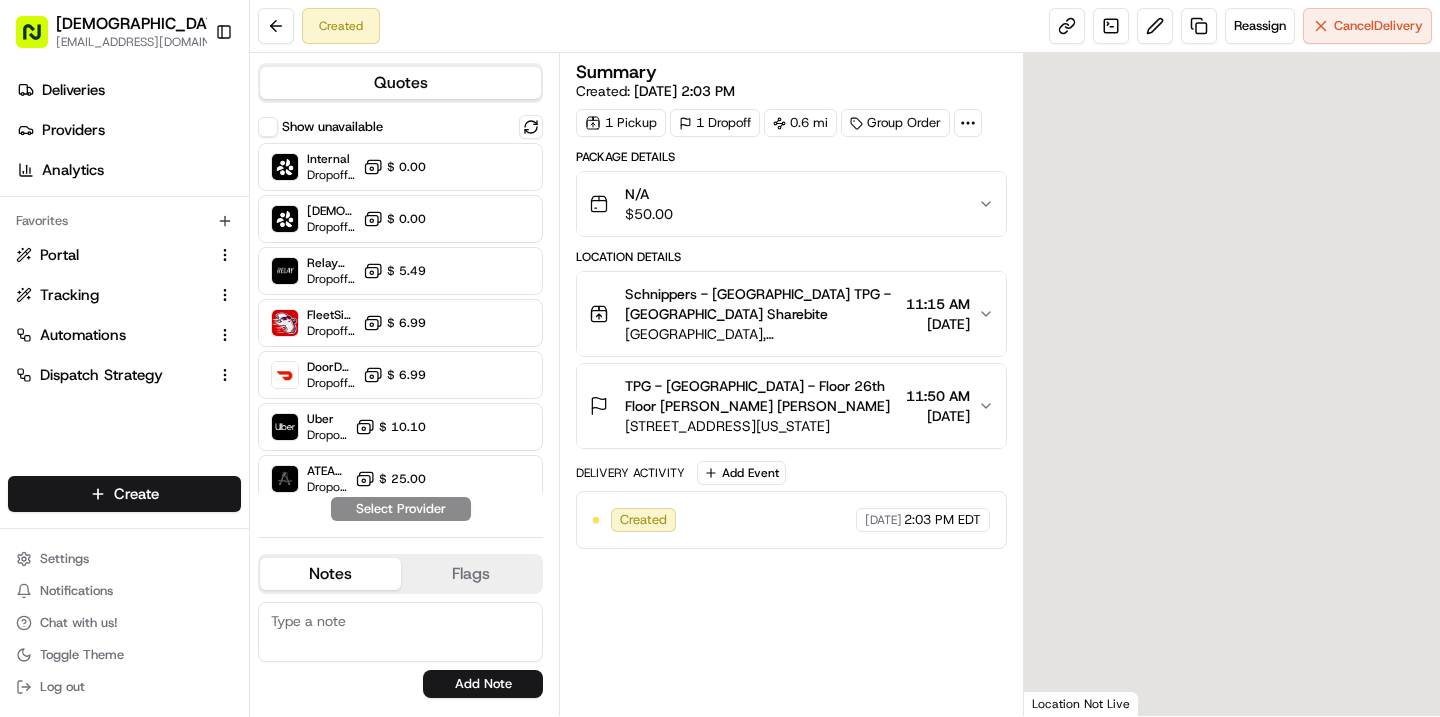 scroll, scrollTop: 0, scrollLeft: 0, axis: both 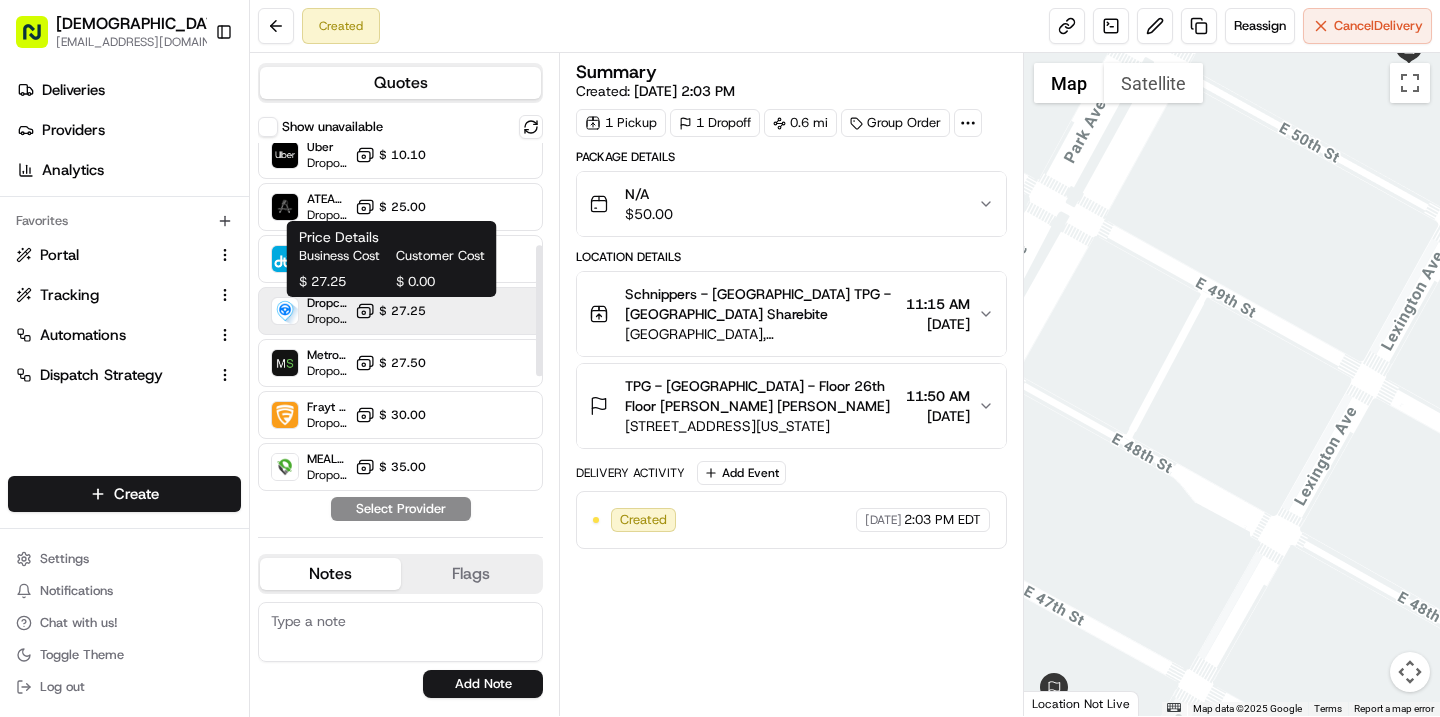 click 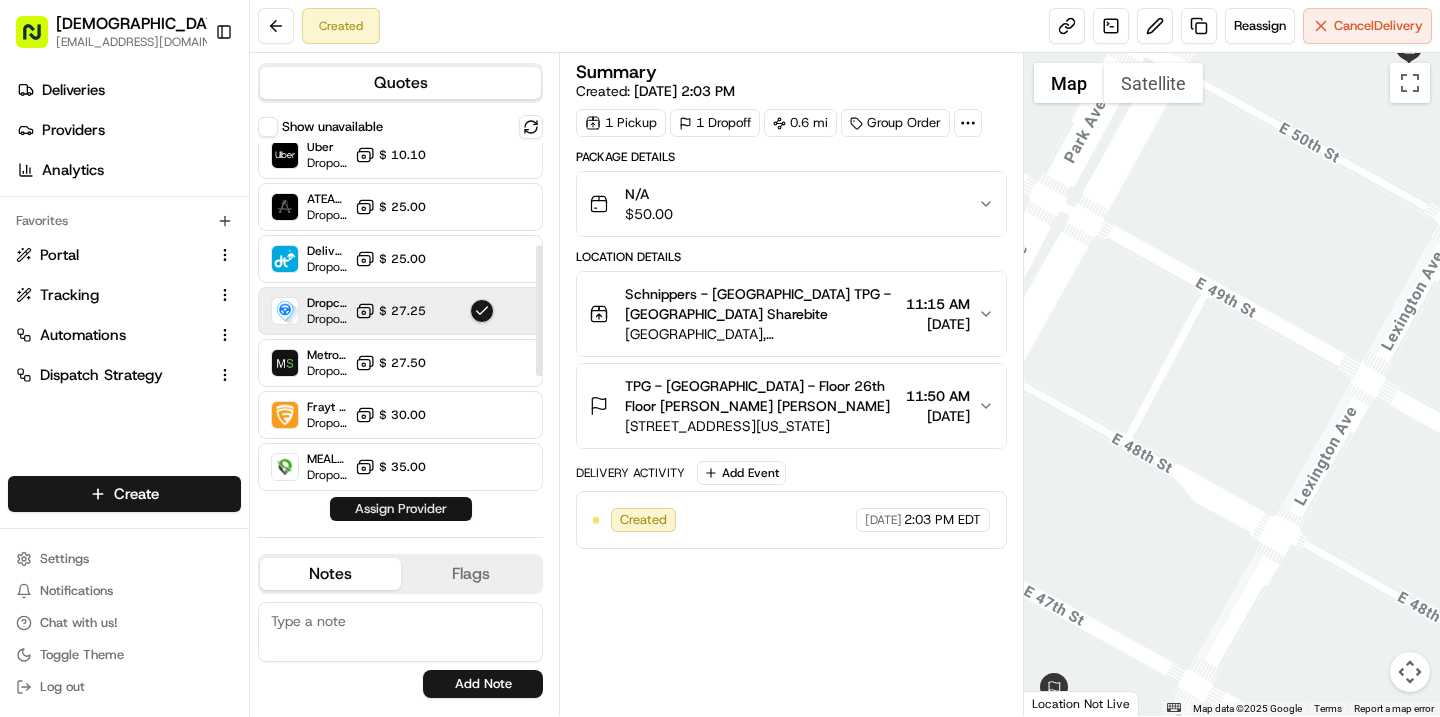 click on "Assign Provider" at bounding box center (401, 509) 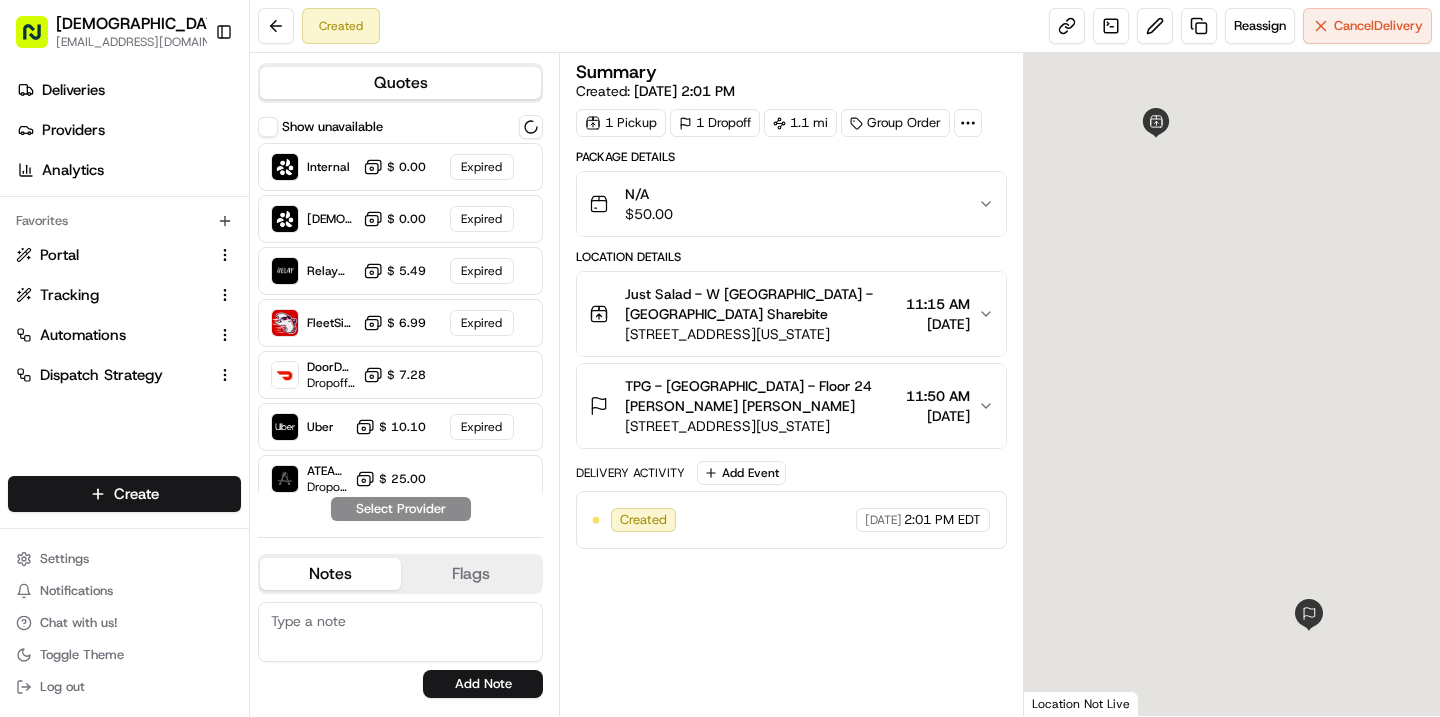 scroll, scrollTop: 0, scrollLeft: 0, axis: both 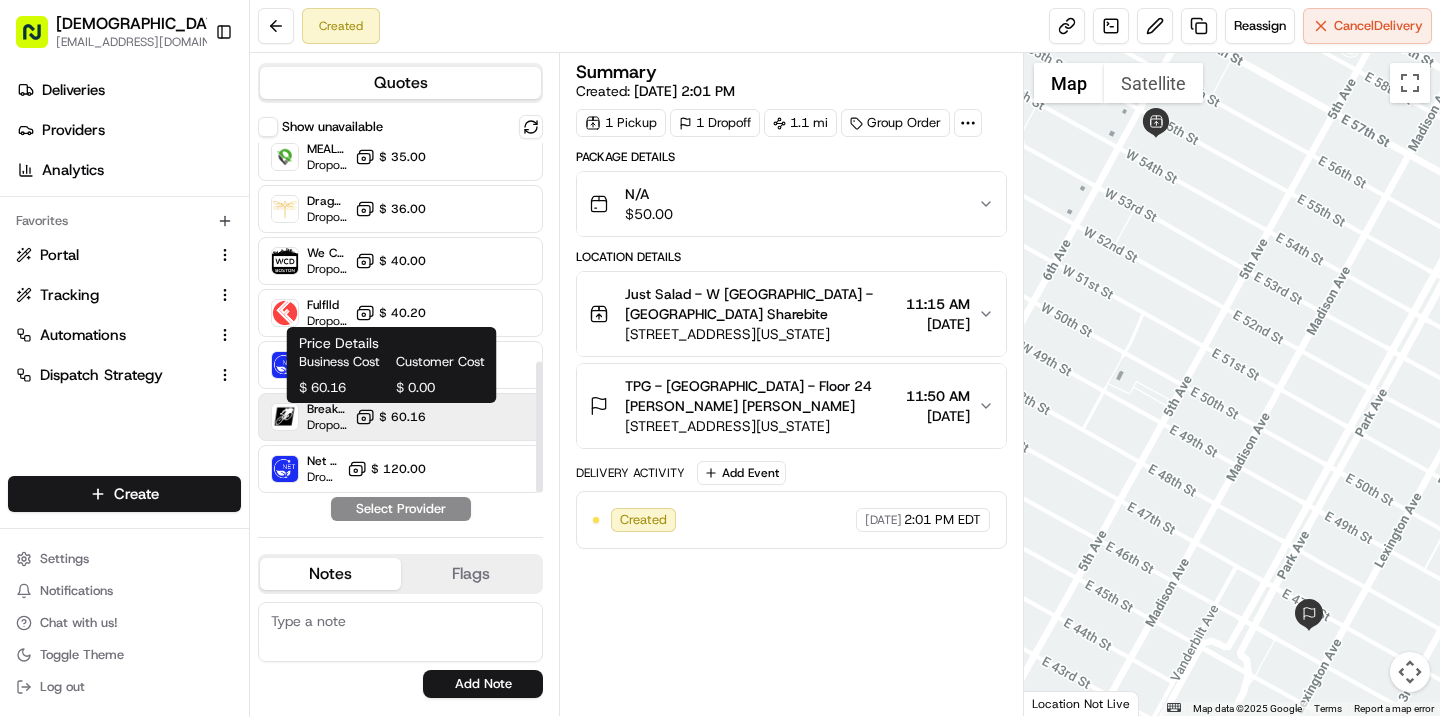 click on "$   60.16" at bounding box center [402, 417] 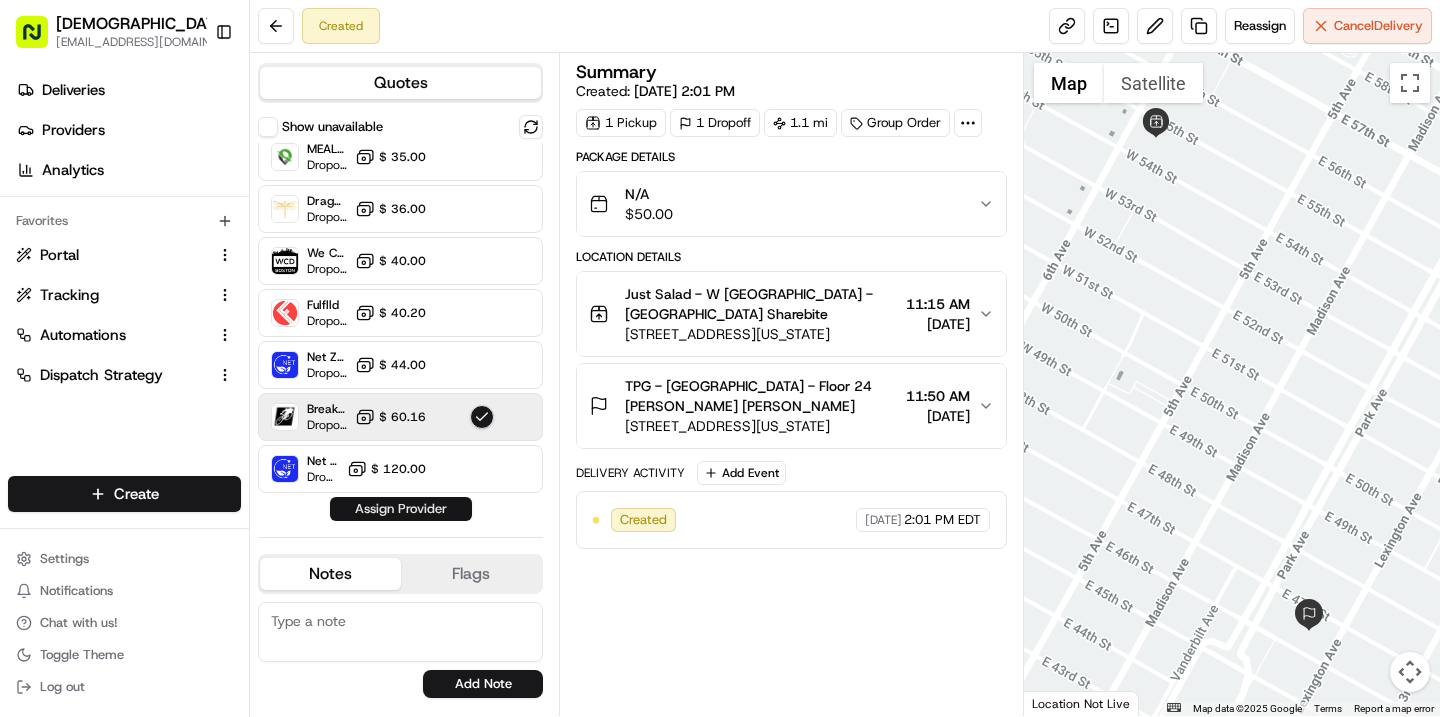 click on "Assign Provider" at bounding box center [401, 509] 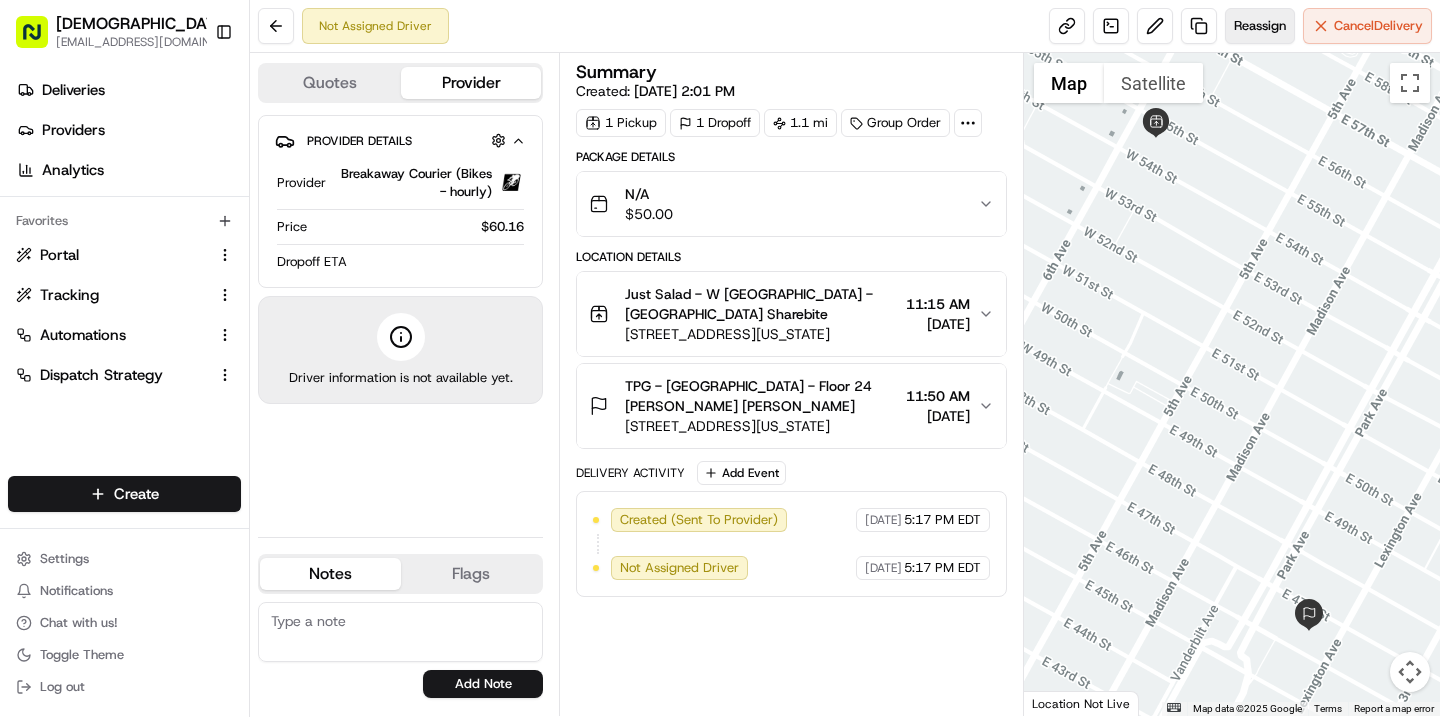 click on "Reassign" at bounding box center [1260, 26] 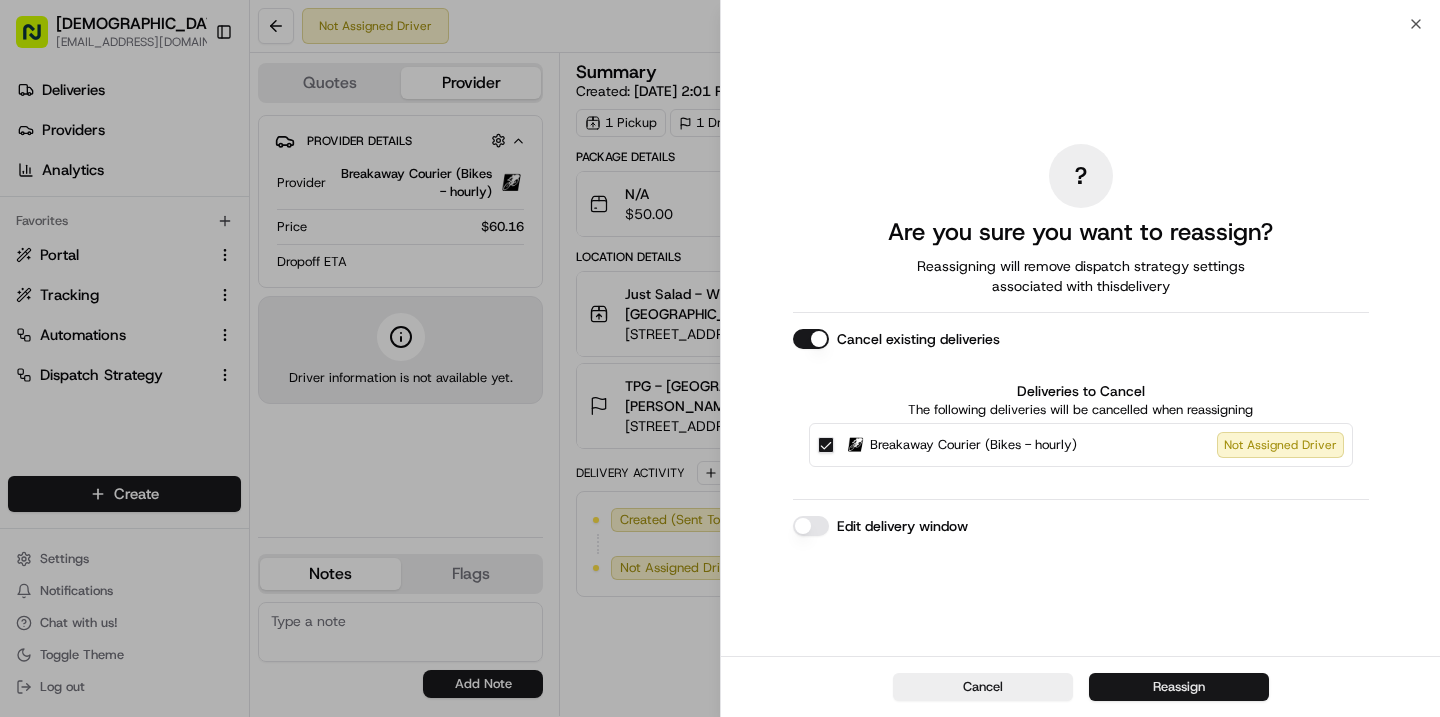 click on "Reassign" at bounding box center [1179, 687] 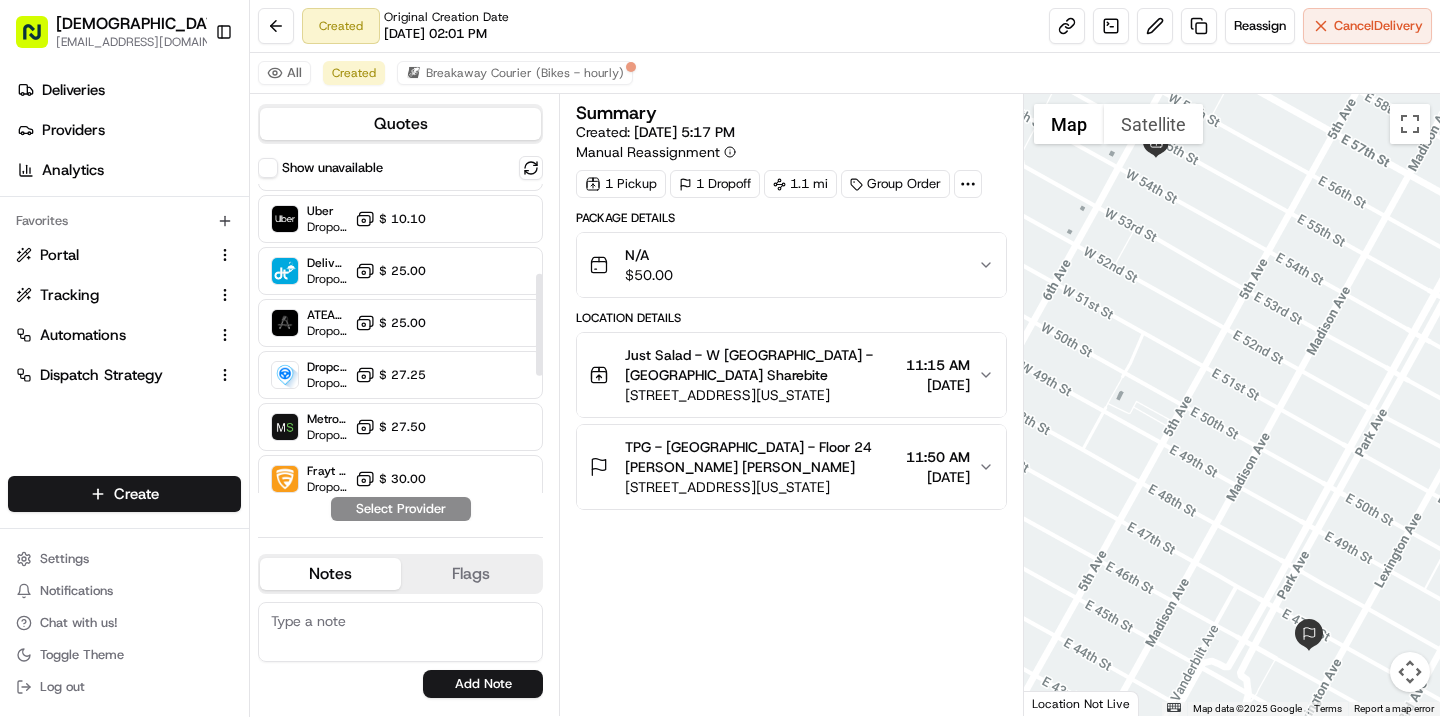 scroll, scrollTop: 272, scrollLeft: 0, axis: vertical 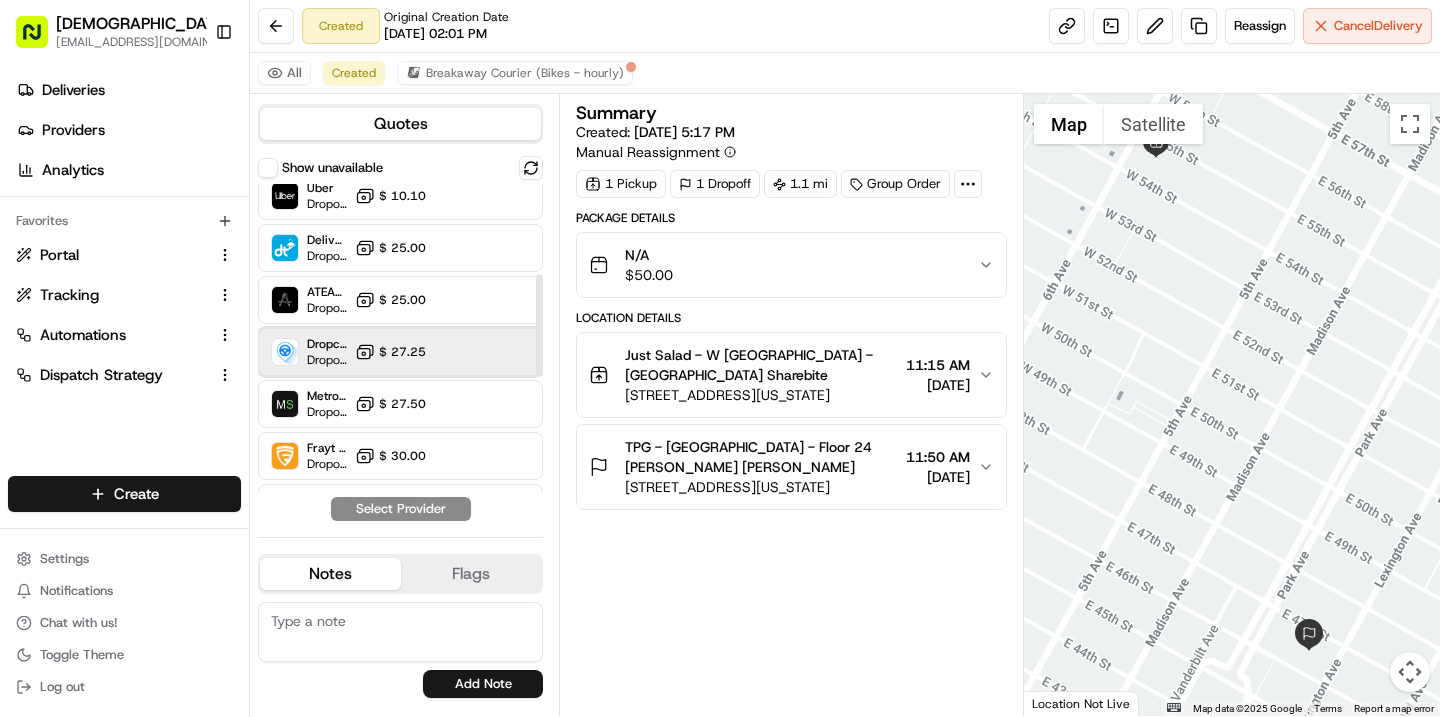 click on "Dropcar (NYC 1) Dropoff ETA   18 hours $   27.25" at bounding box center [400, 352] 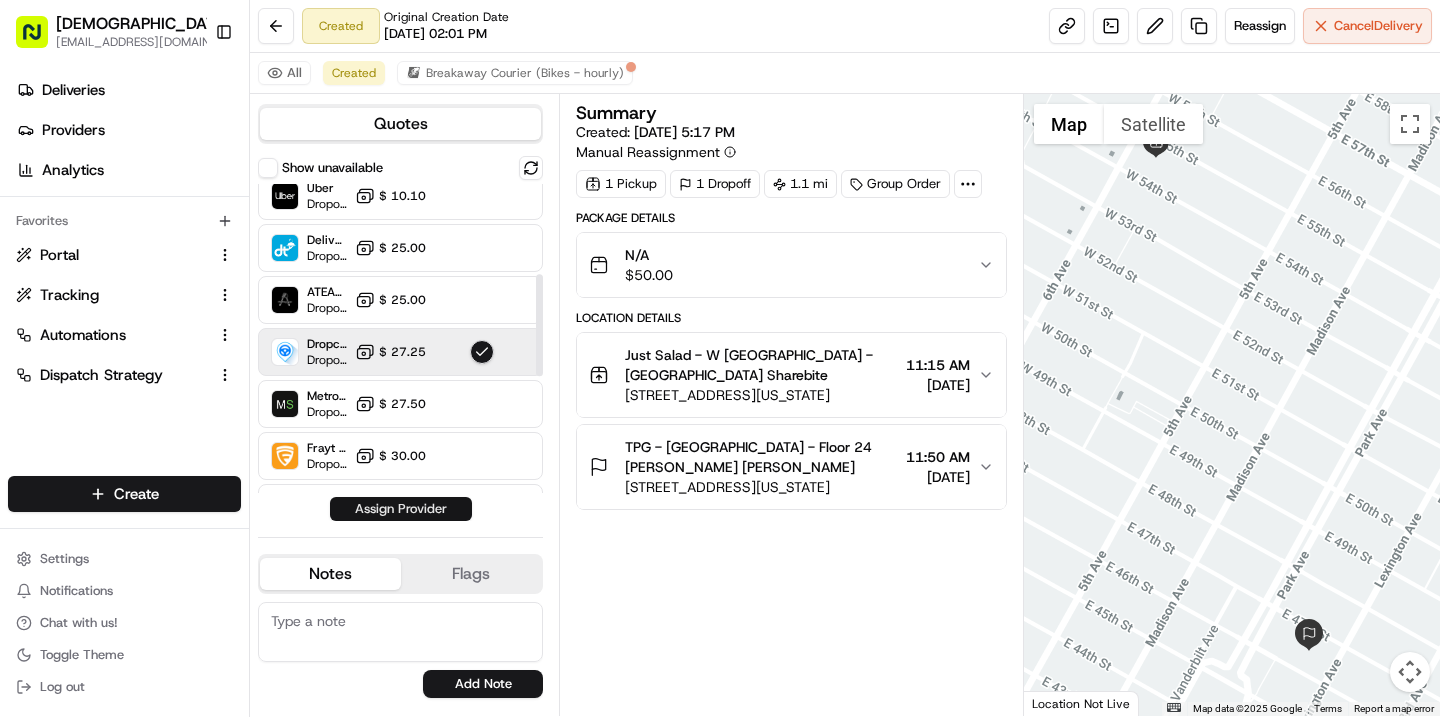click on "Assign Provider" at bounding box center (401, 509) 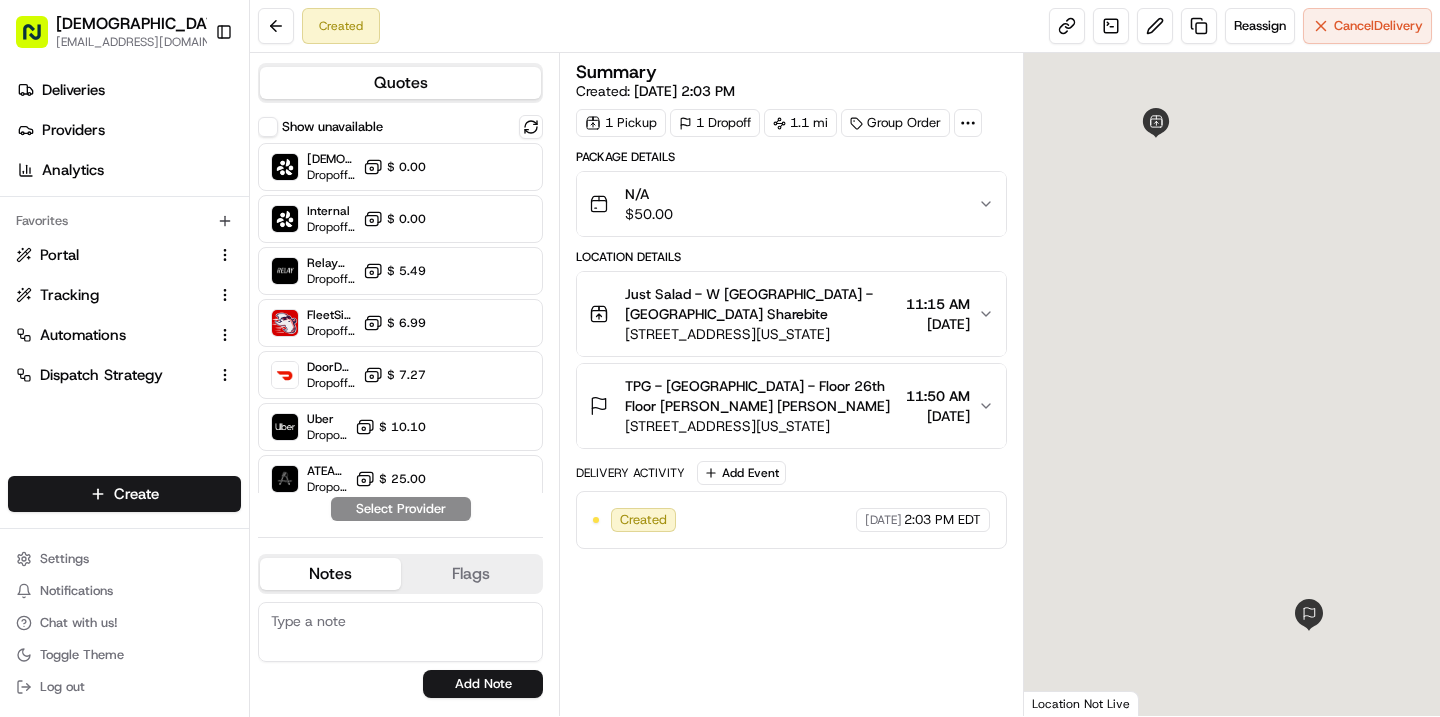 scroll, scrollTop: 0, scrollLeft: 0, axis: both 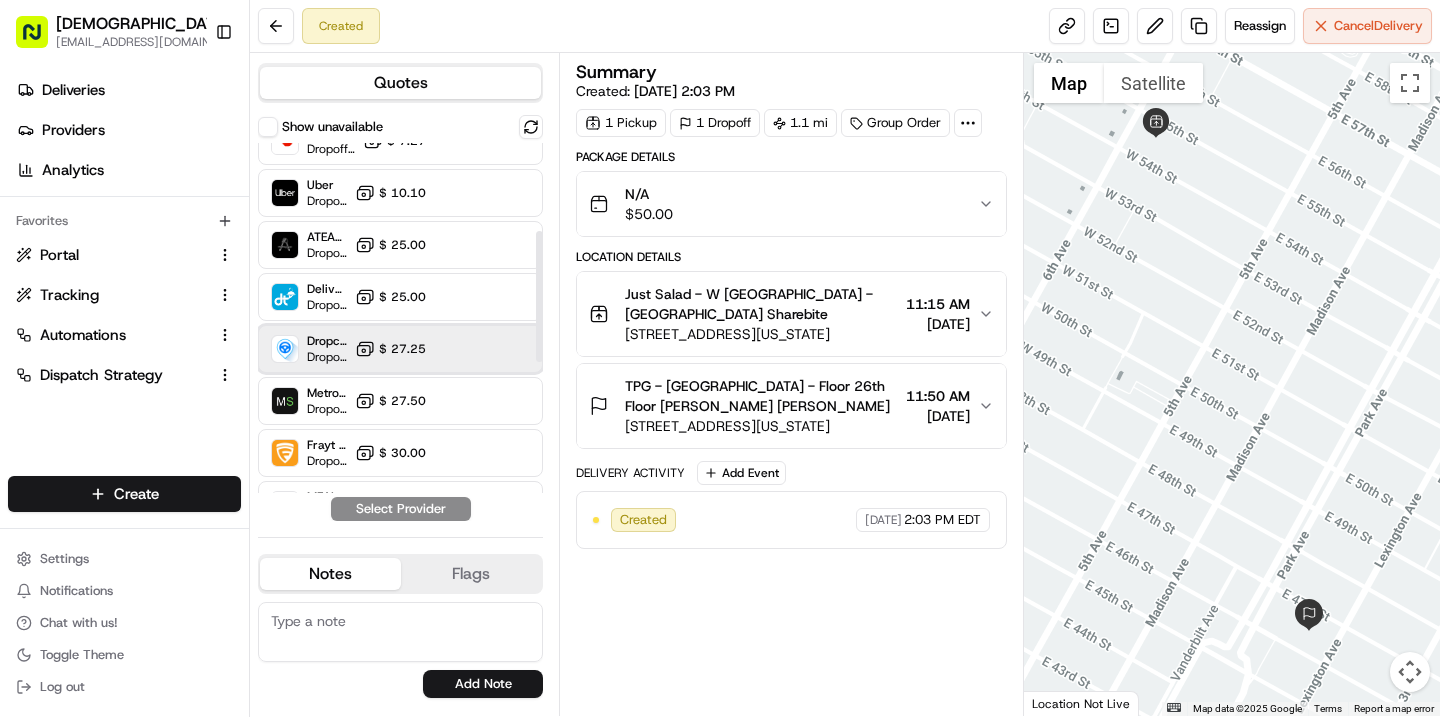 click on "Dropcar (NYC 1) Dropoff ETA   18 hours $   27.25" at bounding box center [400, 349] 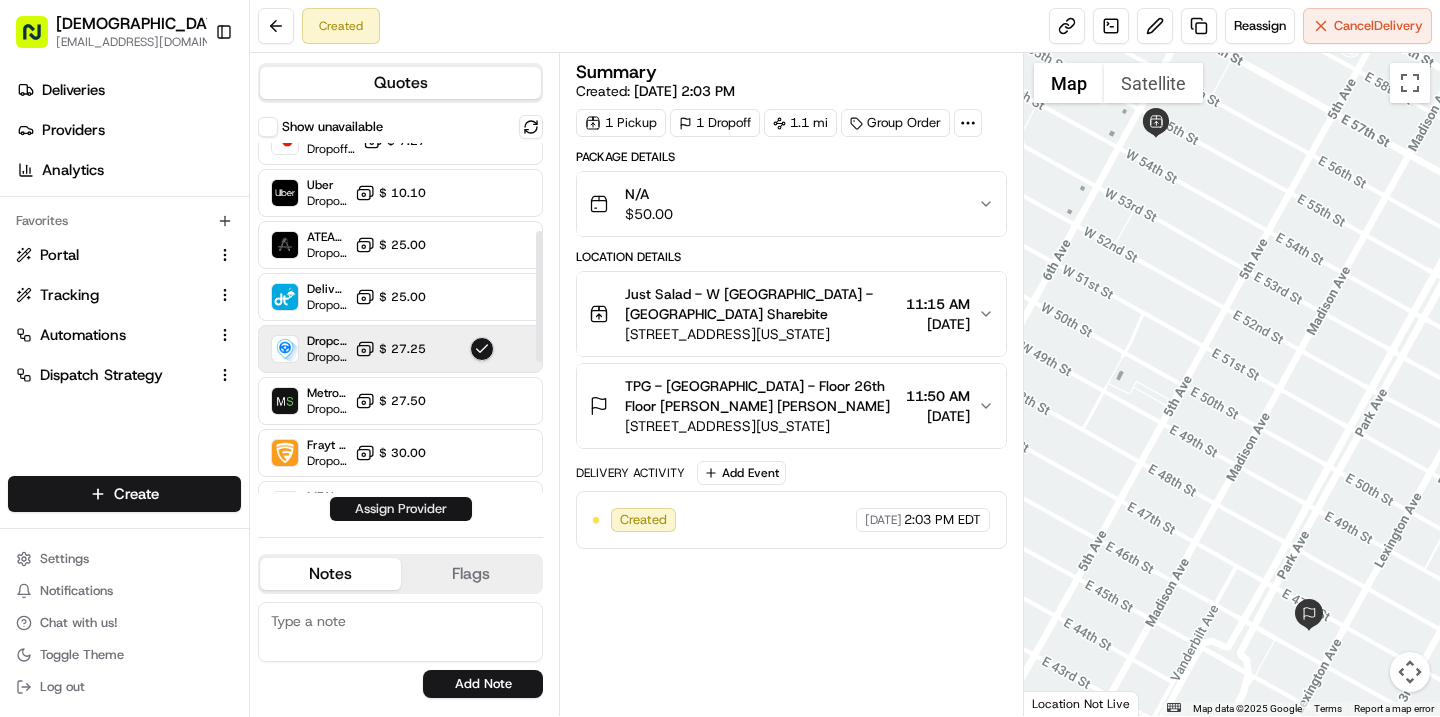 click on "Assign Provider" at bounding box center [401, 509] 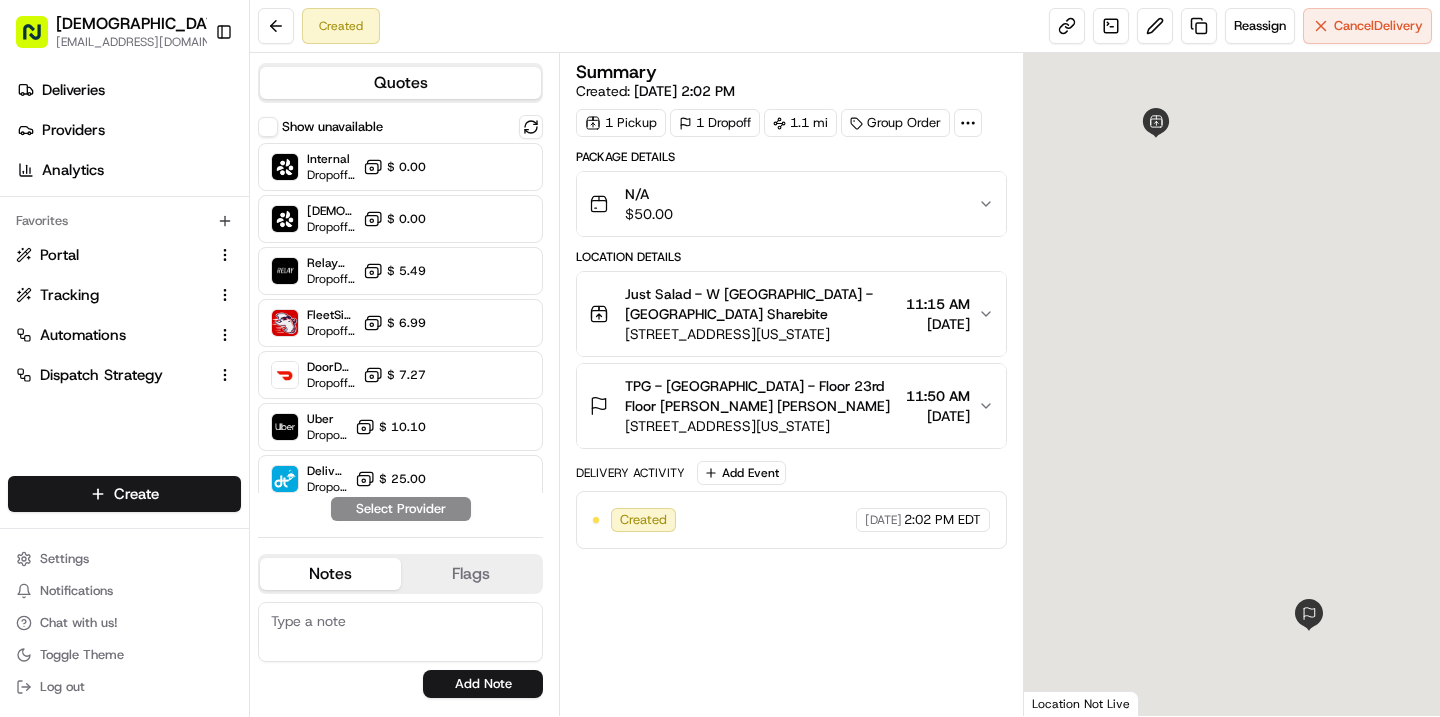 scroll, scrollTop: 0, scrollLeft: 0, axis: both 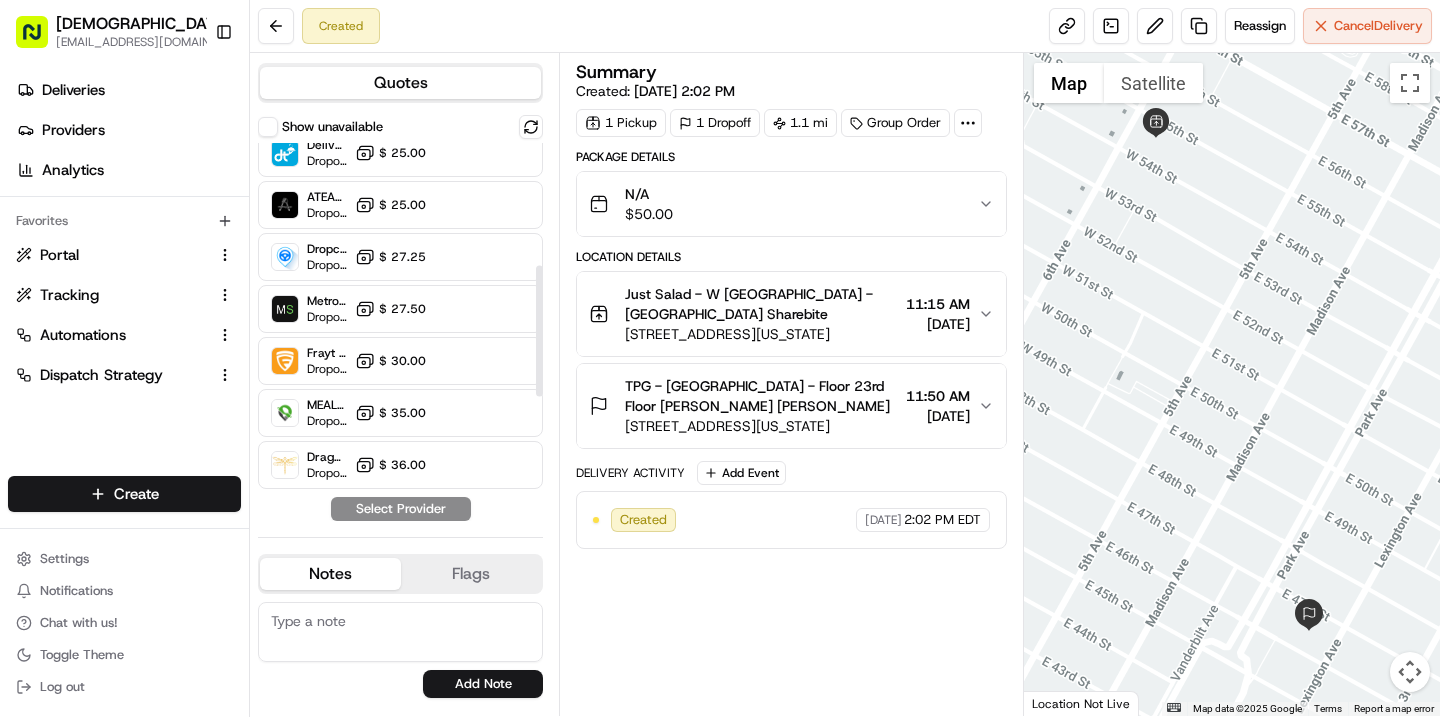 click on "$   27.25" at bounding box center [402, 257] 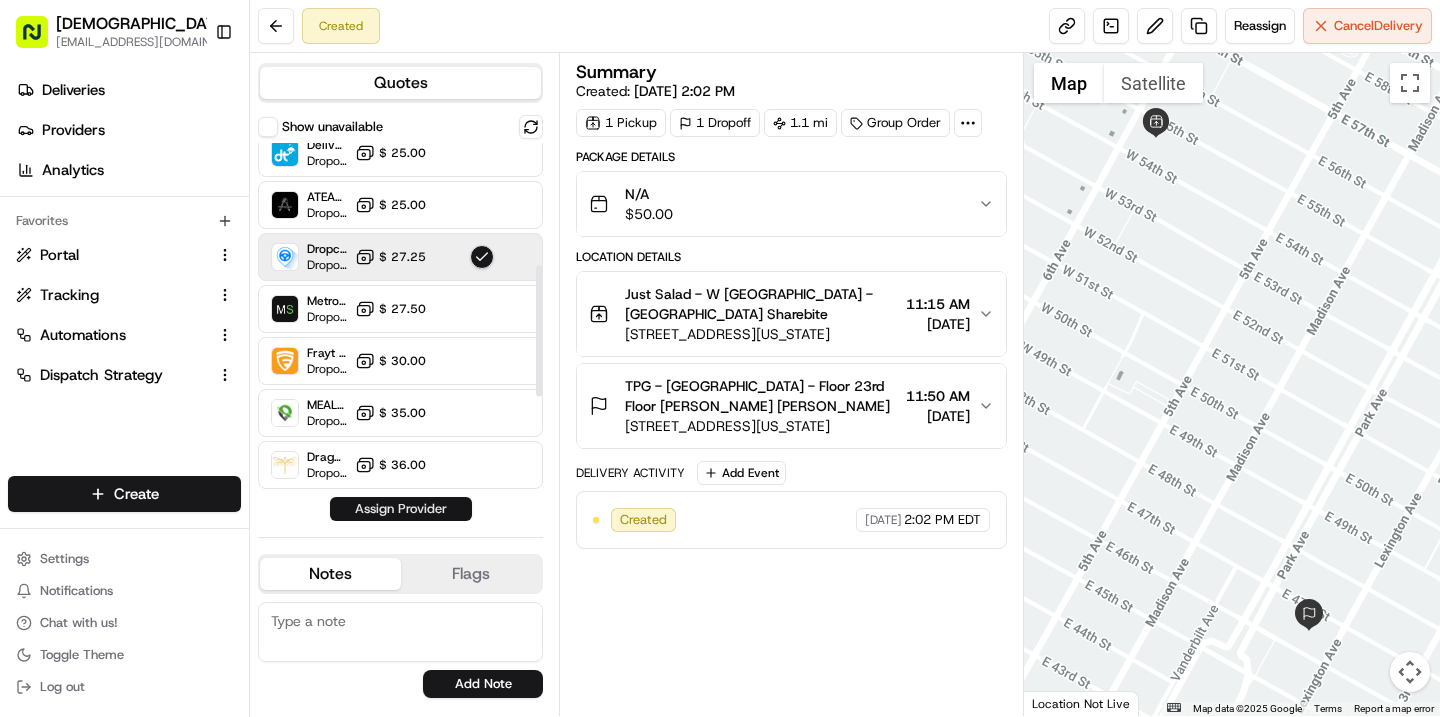 click on "Assign Provider" at bounding box center (401, 509) 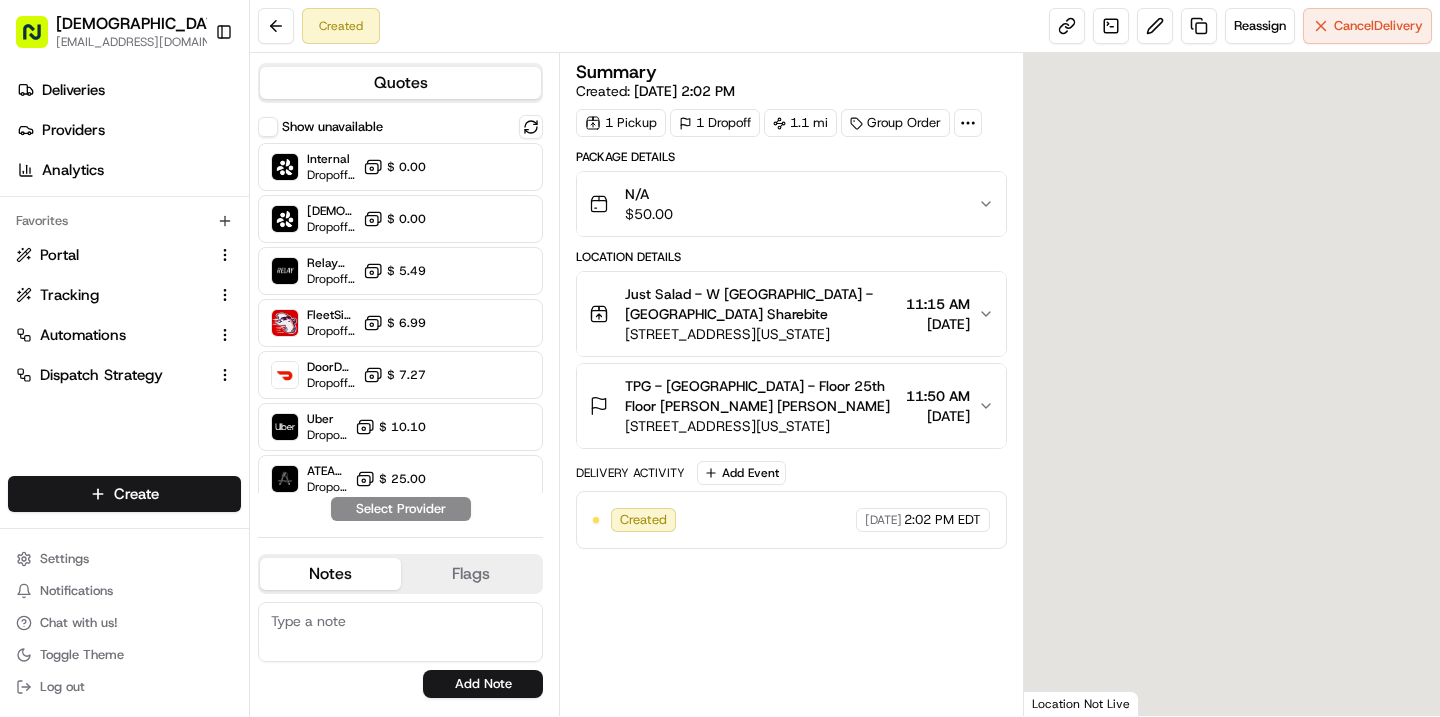 scroll, scrollTop: 0, scrollLeft: 0, axis: both 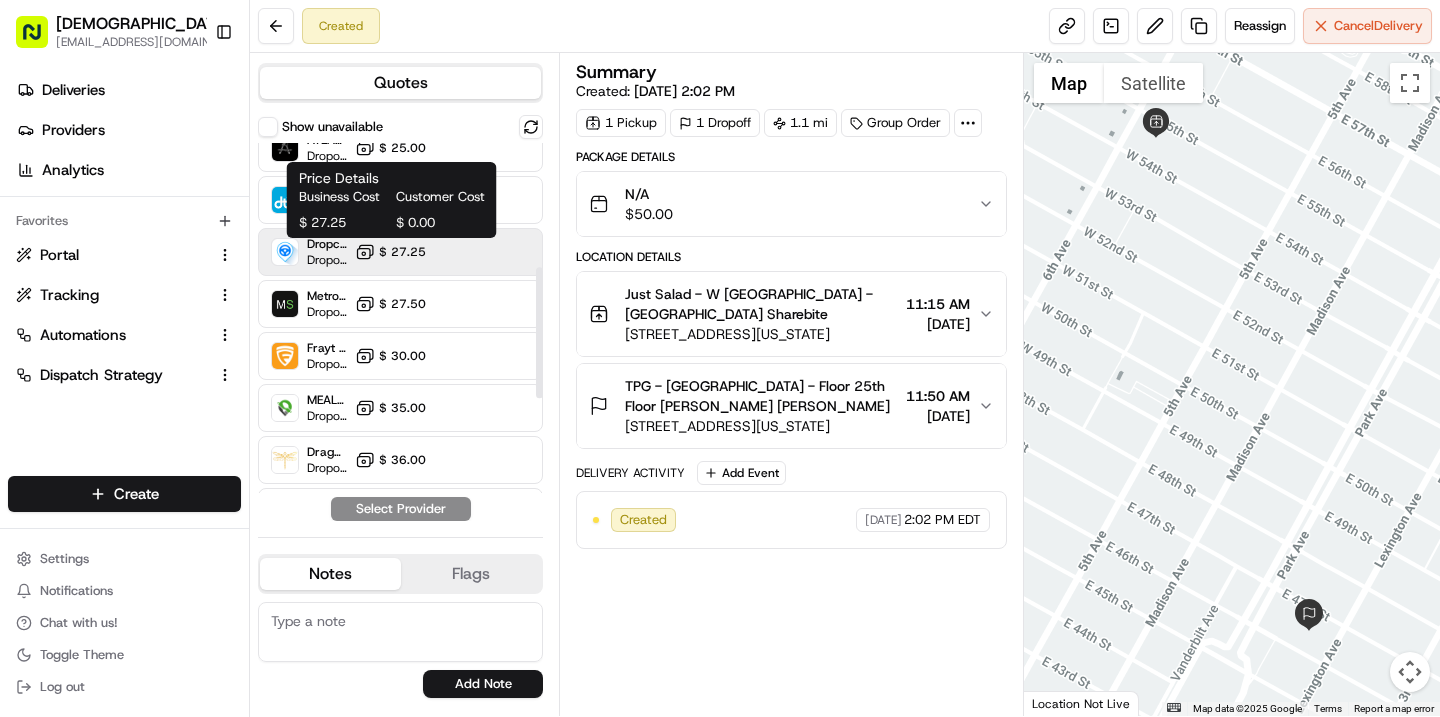 click on "$   27.25" at bounding box center [402, 252] 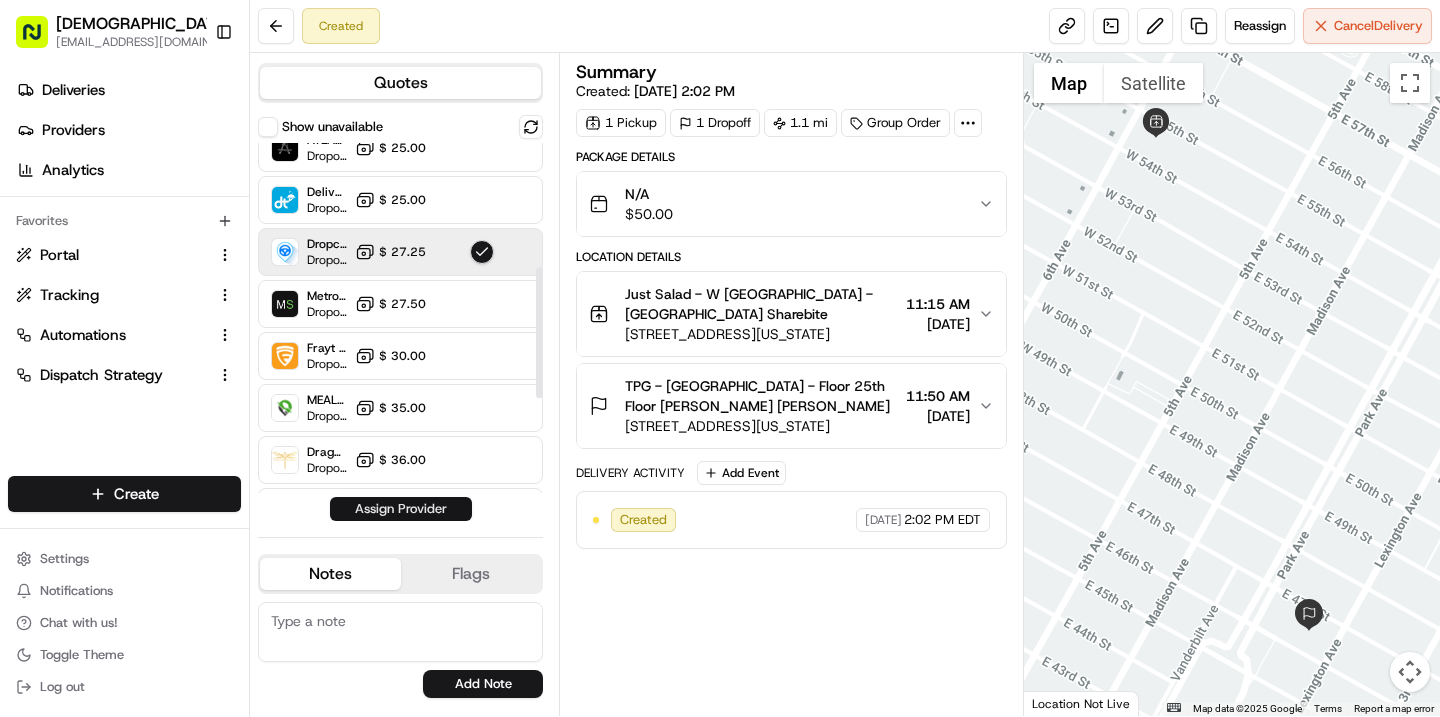 click on "Assign Provider" at bounding box center (401, 509) 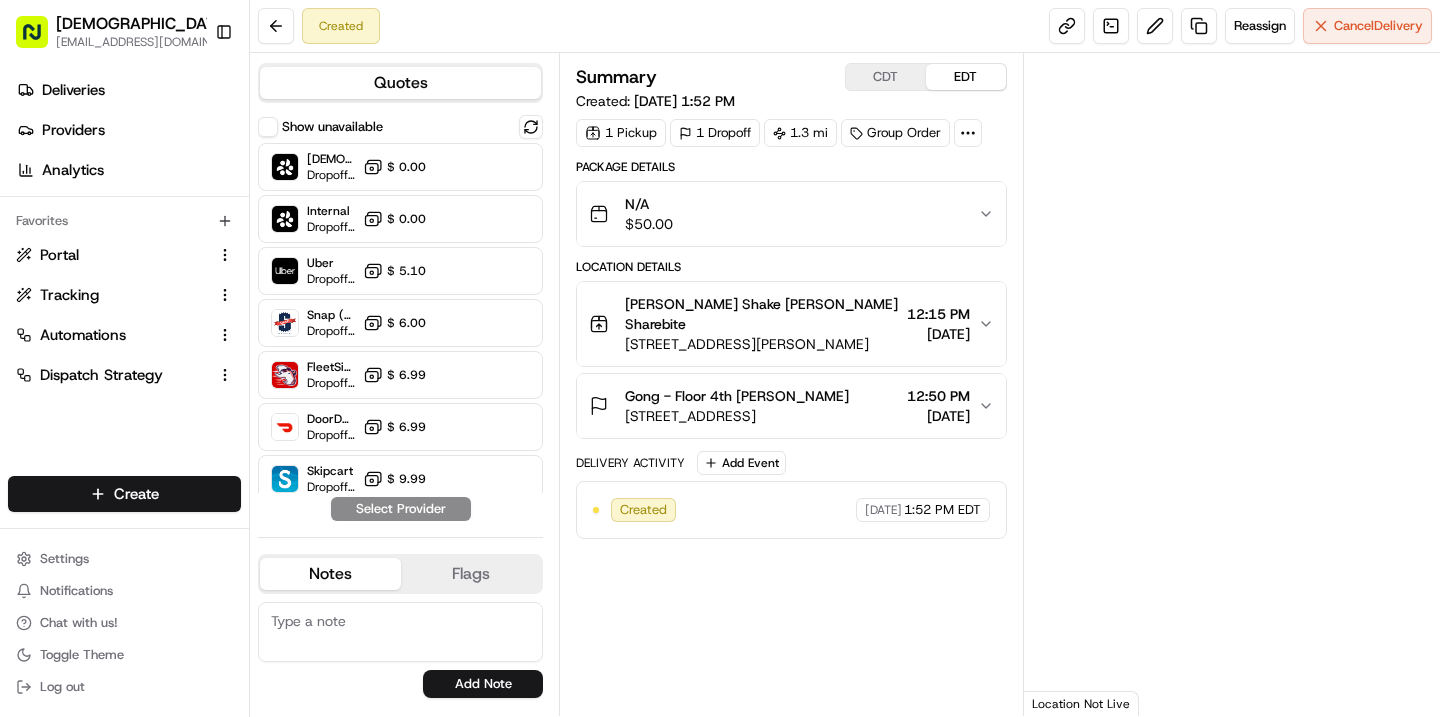 scroll, scrollTop: 0, scrollLeft: 0, axis: both 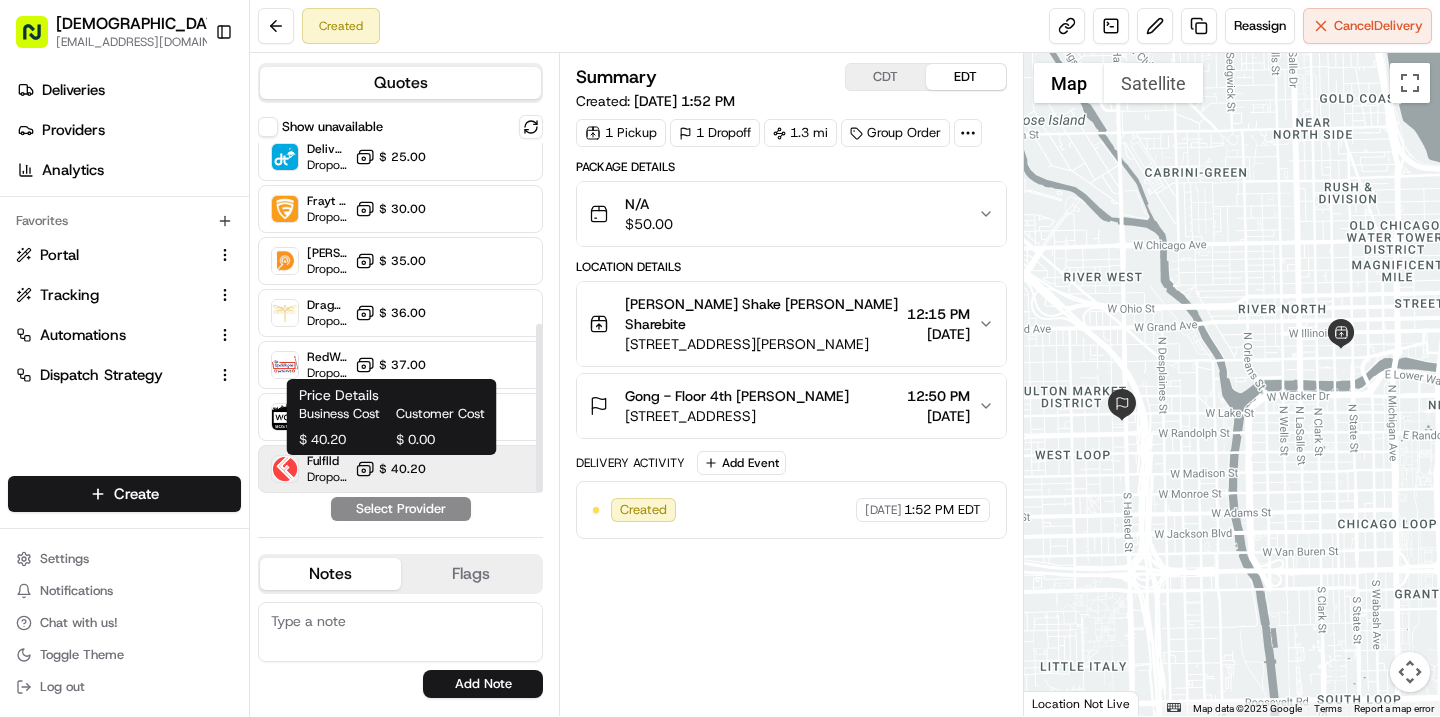click on "$   40.20" at bounding box center (390, 469) 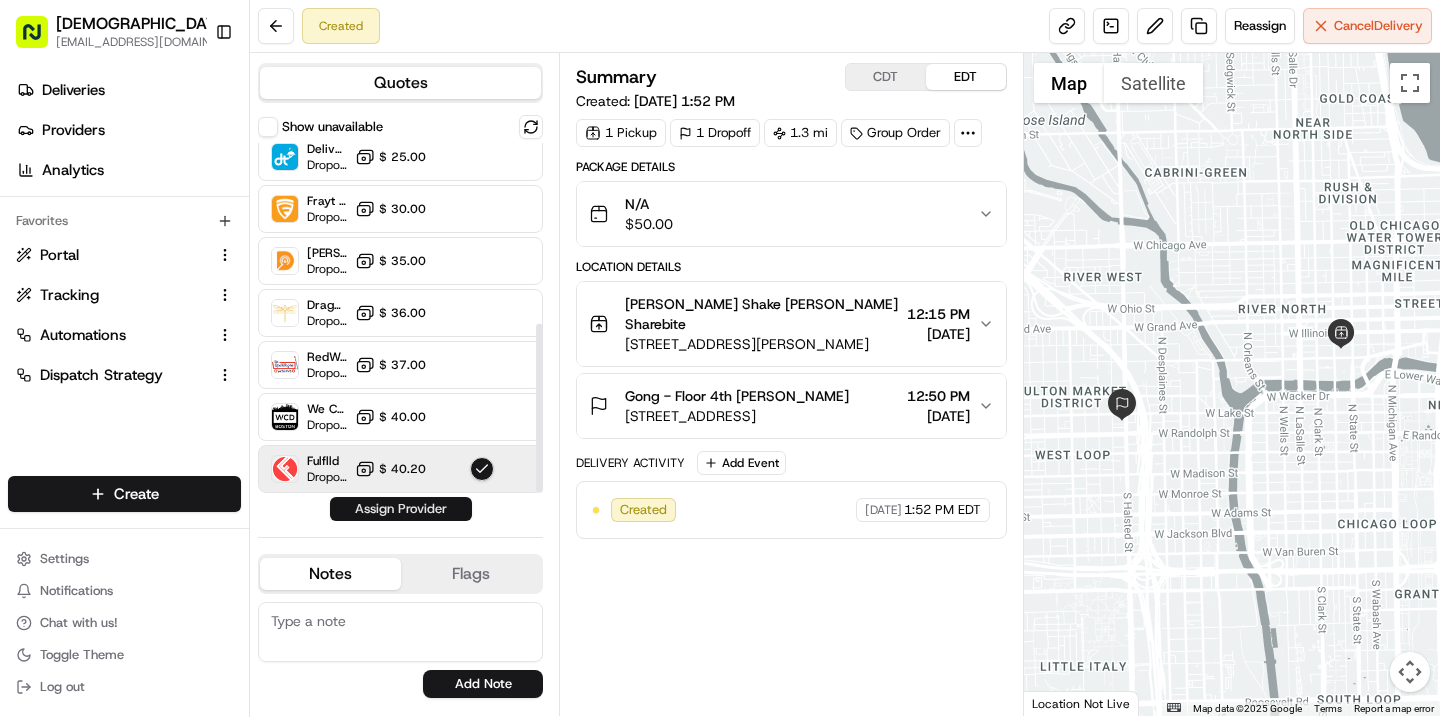 click on "Assign Provider" at bounding box center [401, 509] 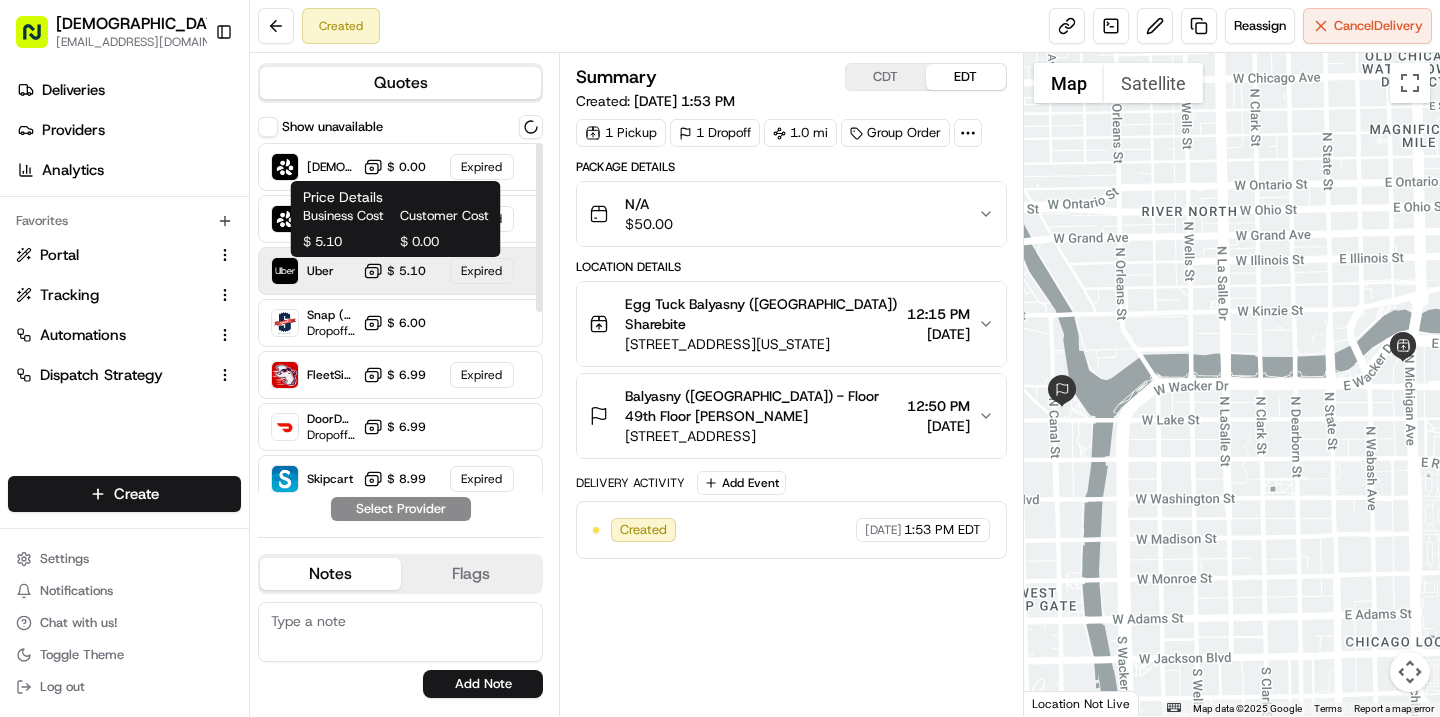 scroll, scrollTop: 0, scrollLeft: 0, axis: both 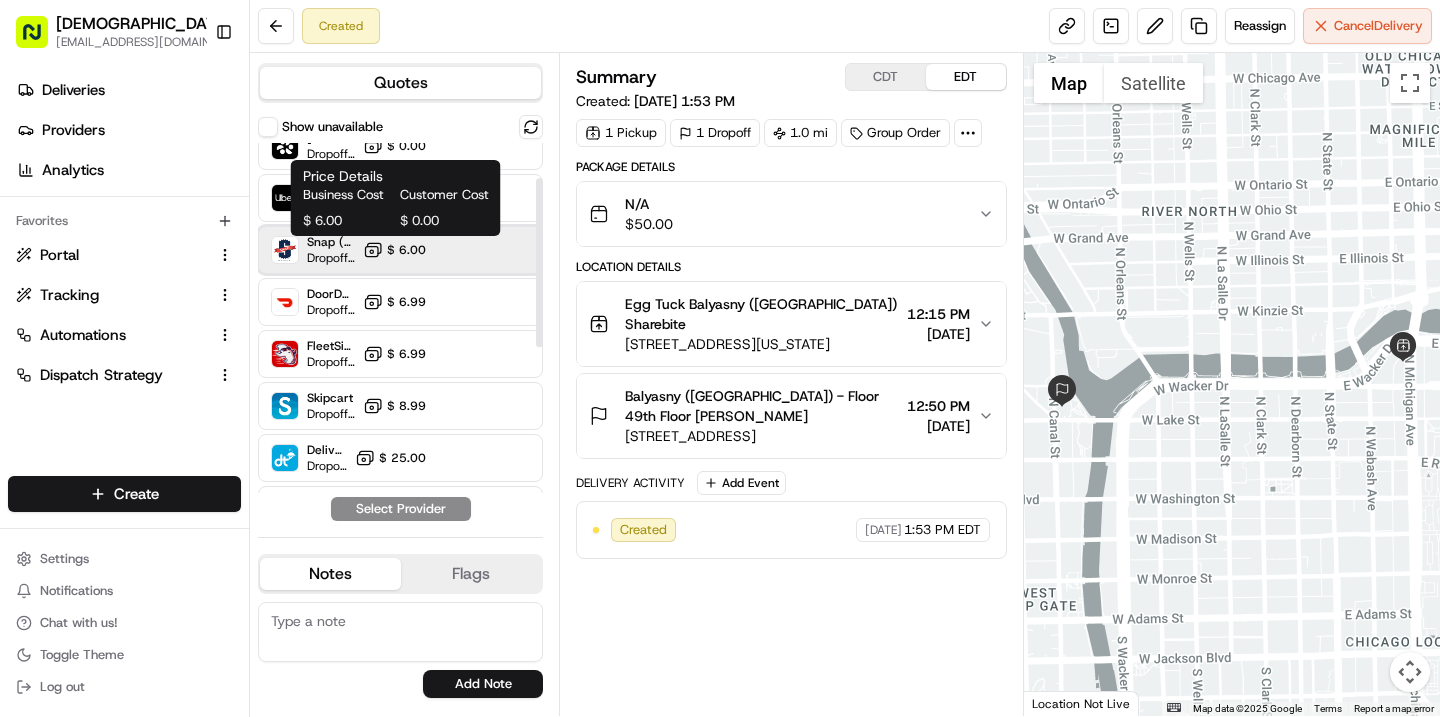 click on "Snap (Vromo)" at bounding box center (331, 242) 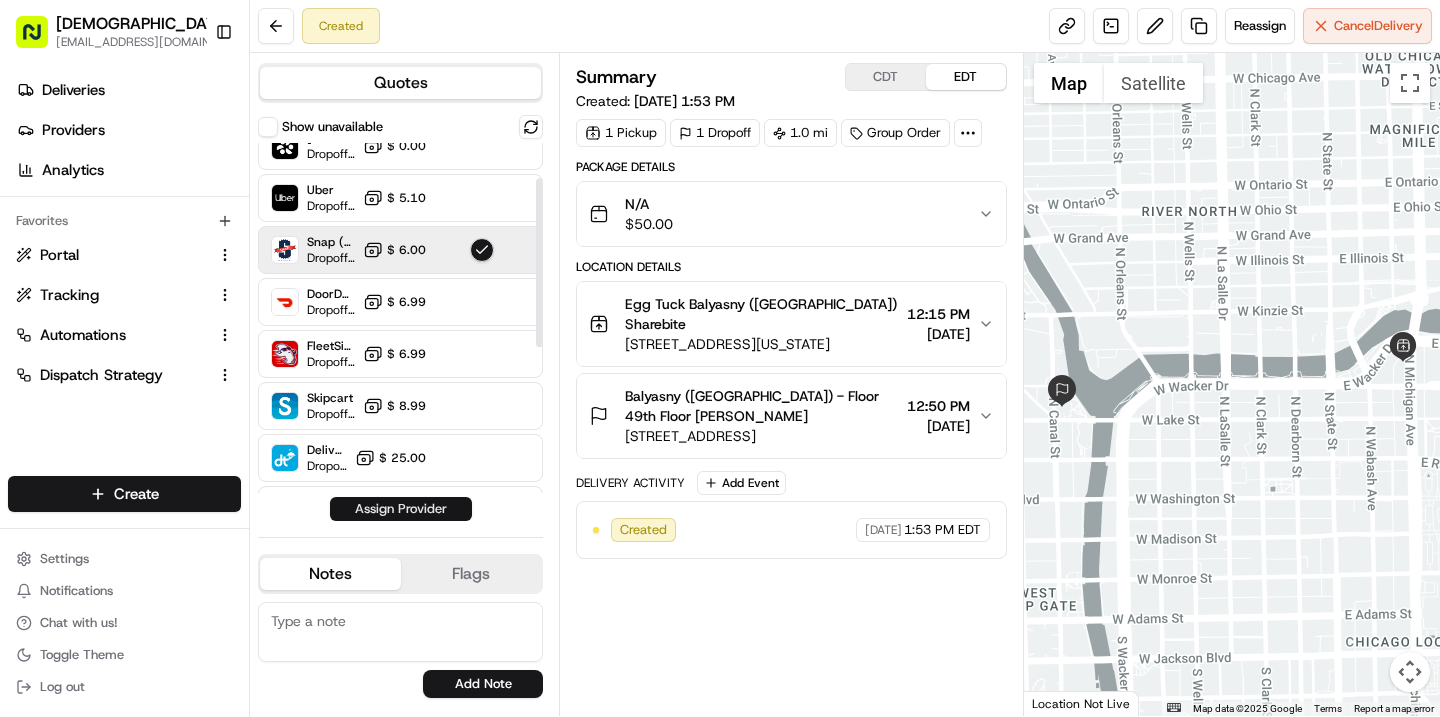 click on "Assign Provider" at bounding box center (401, 509) 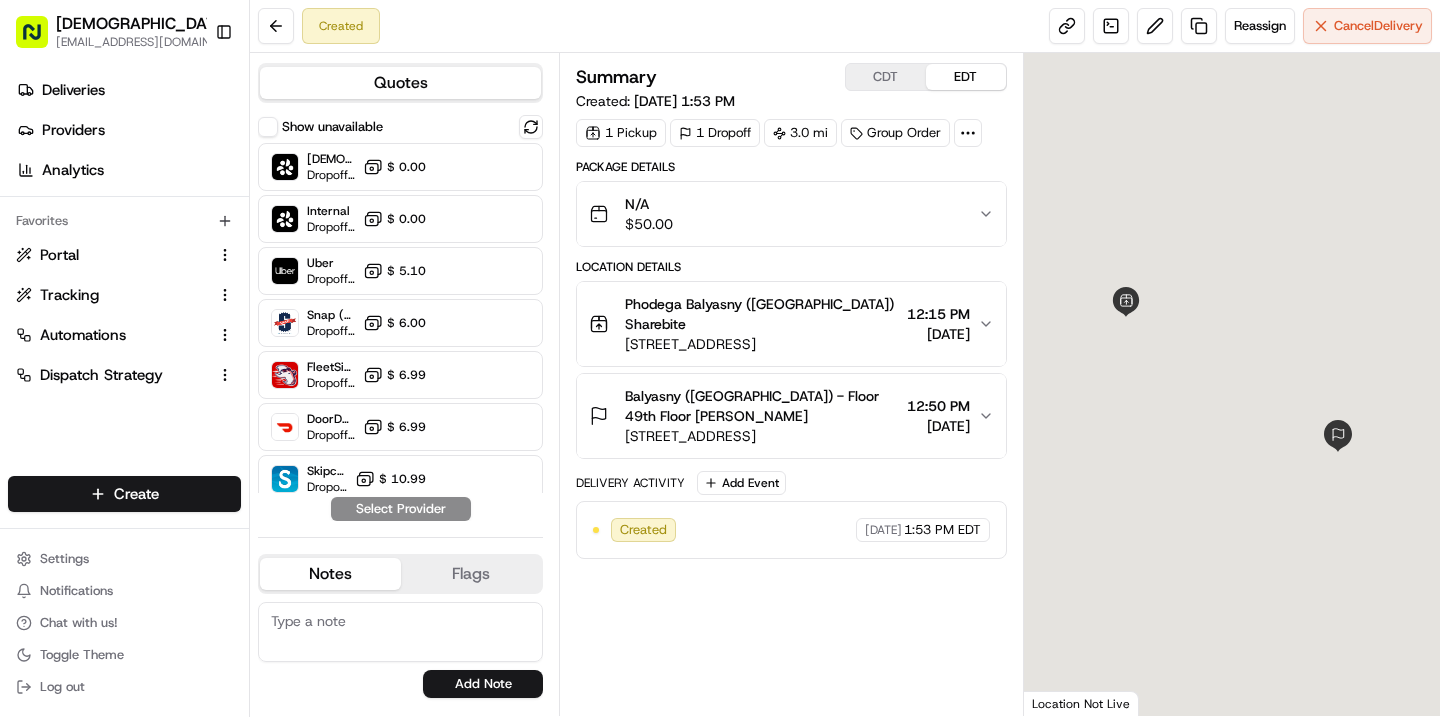 scroll, scrollTop: 0, scrollLeft: 0, axis: both 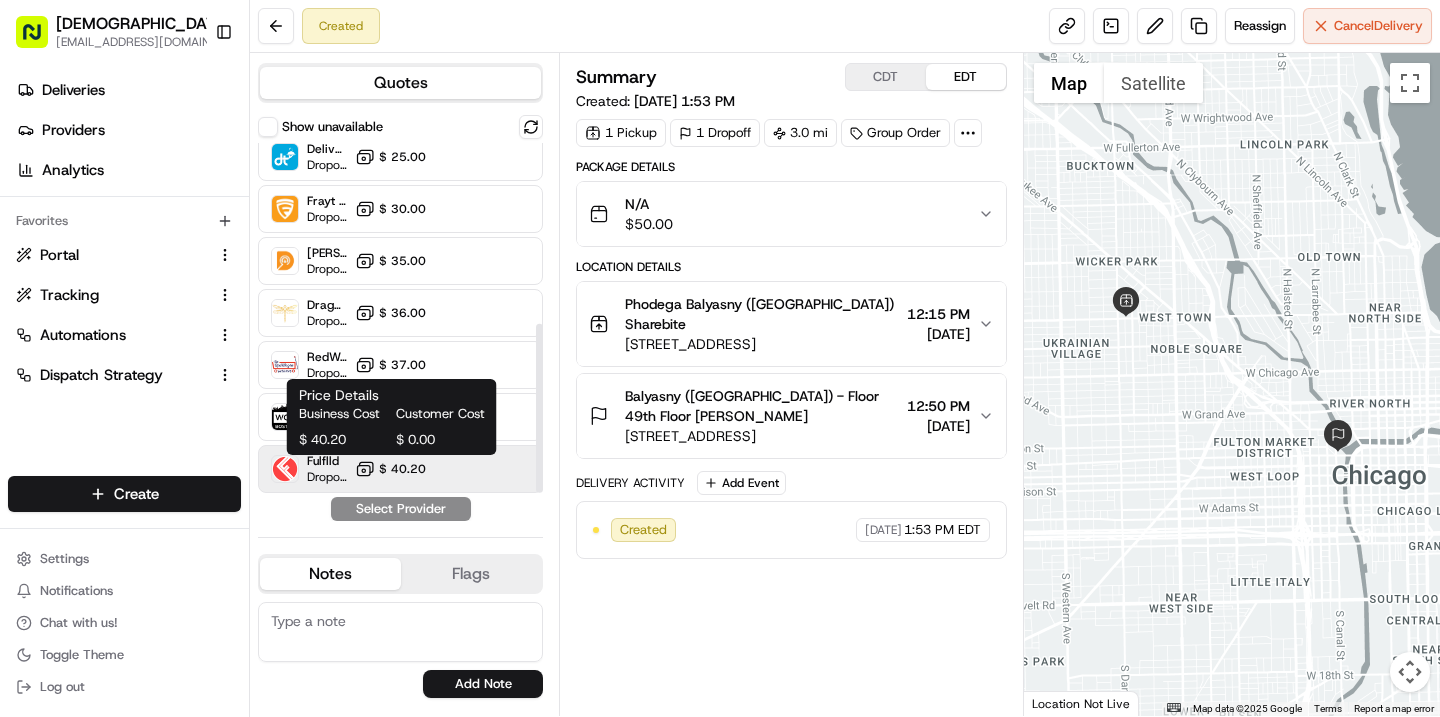 click 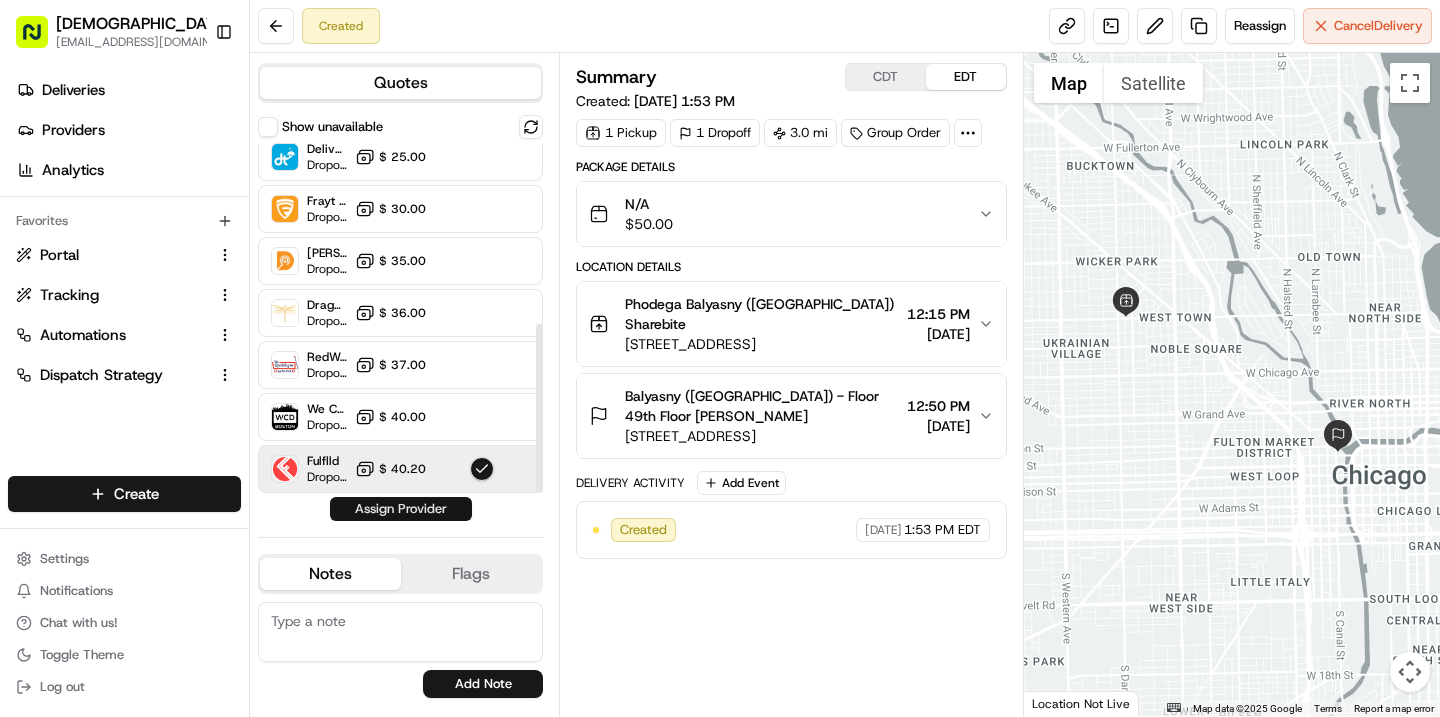 click on "Assign Provider" at bounding box center (401, 509) 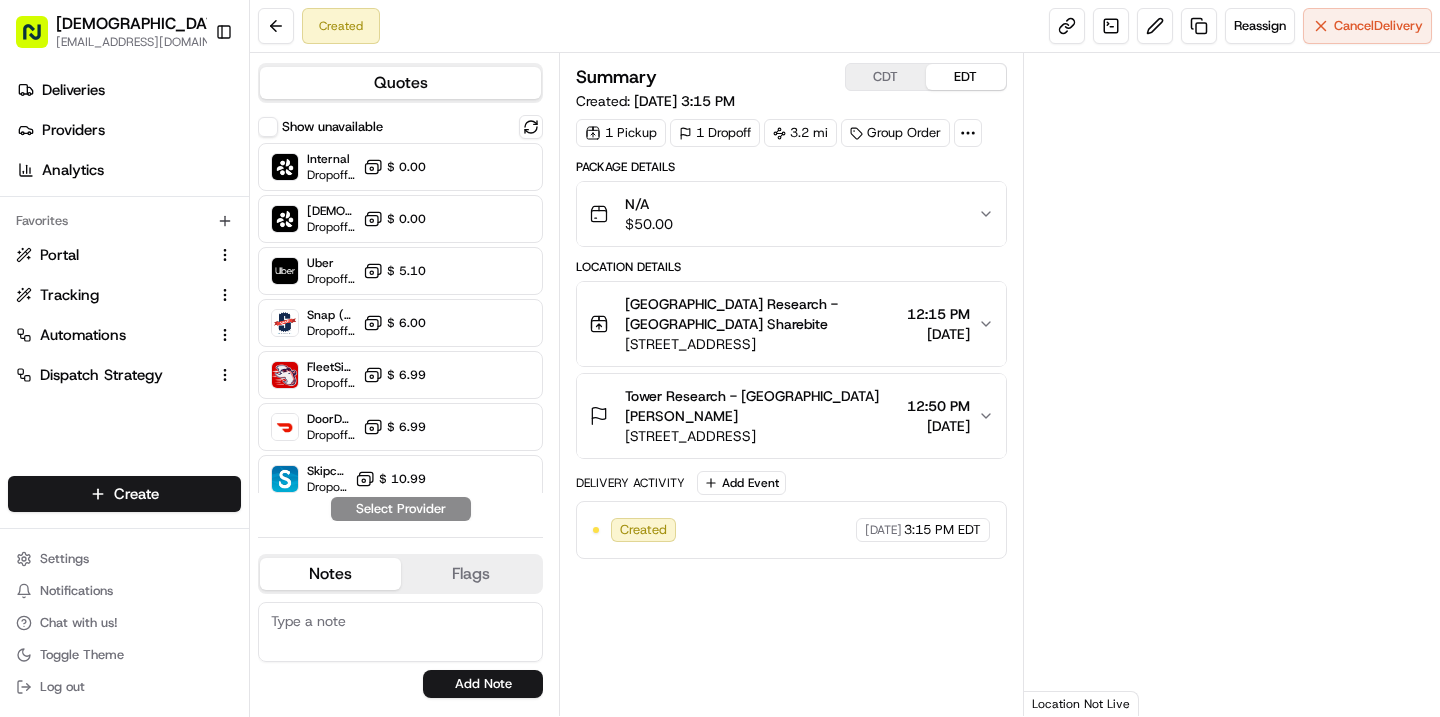 scroll, scrollTop: 0, scrollLeft: 0, axis: both 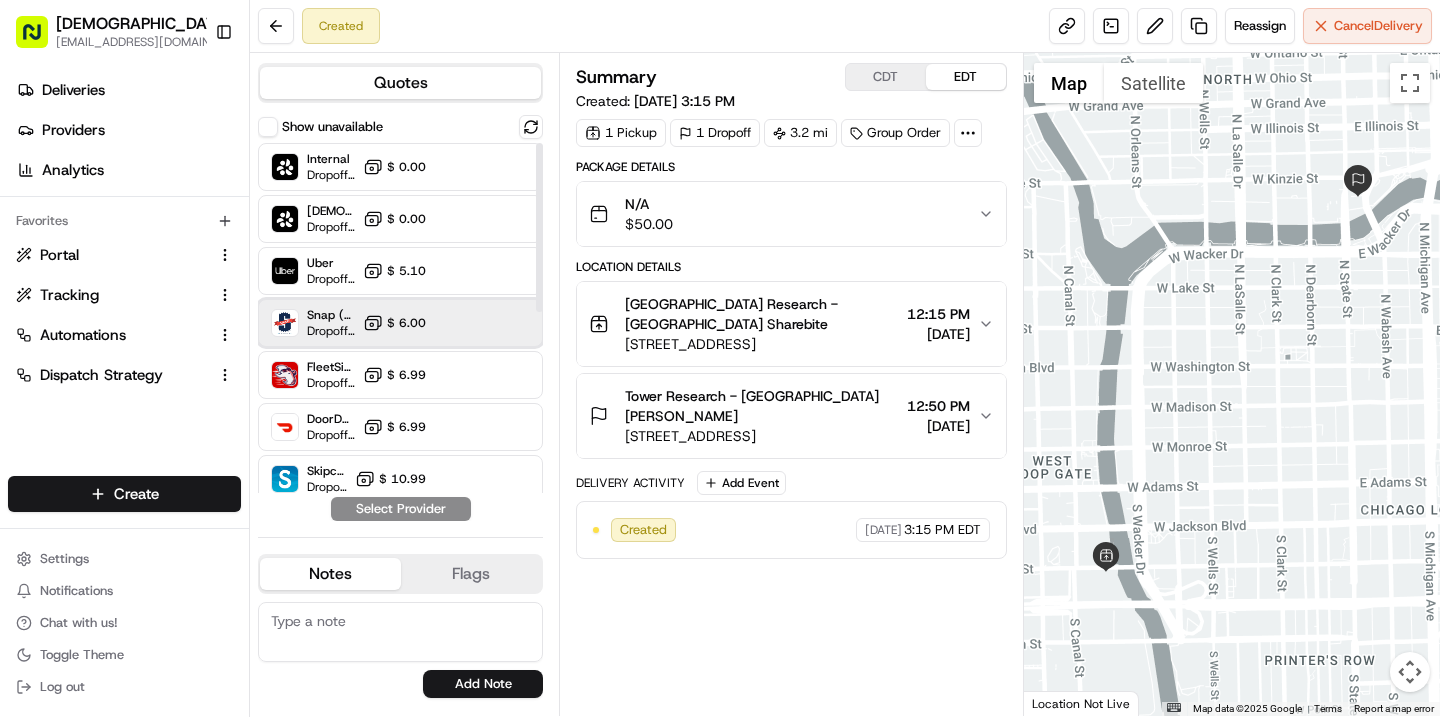 click on "Dropoff ETA   -" at bounding box center [331, 331] 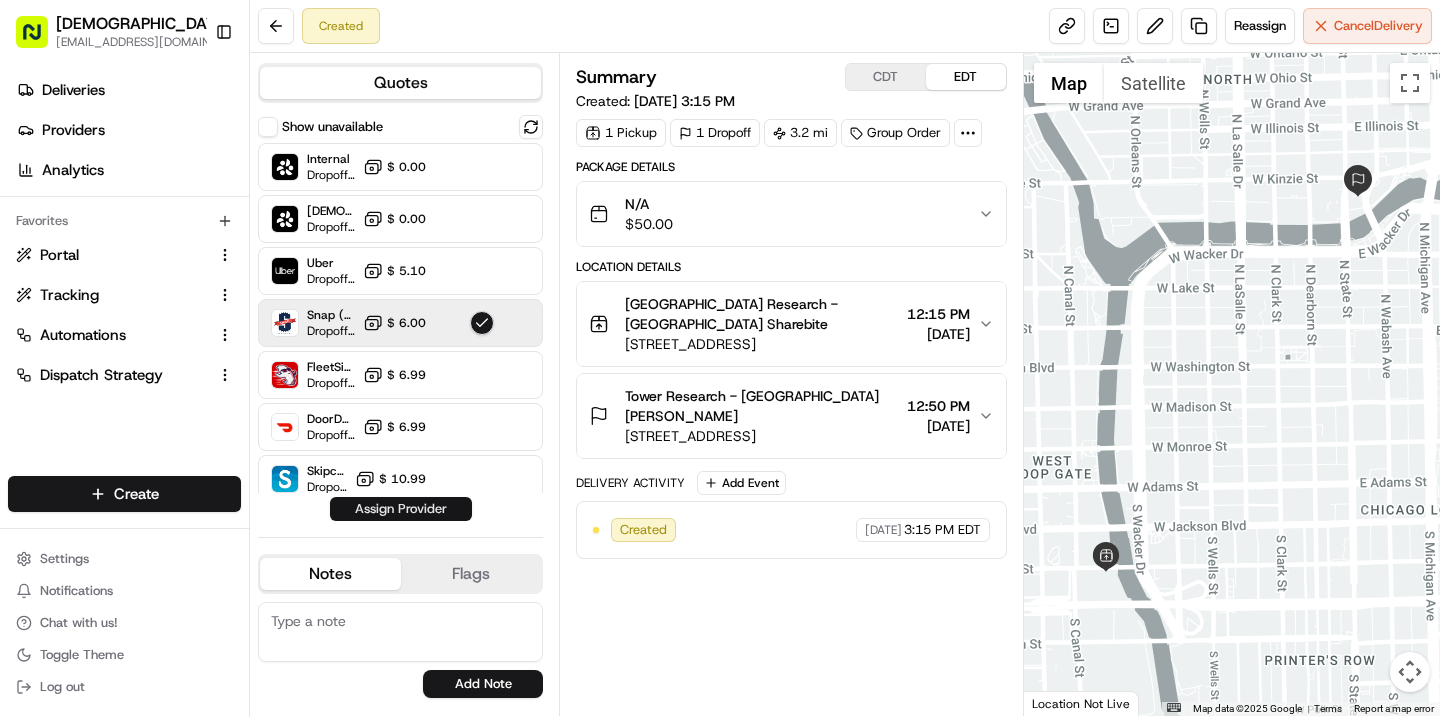 click on "Assign Provider" at bounding box center [401, 509] 